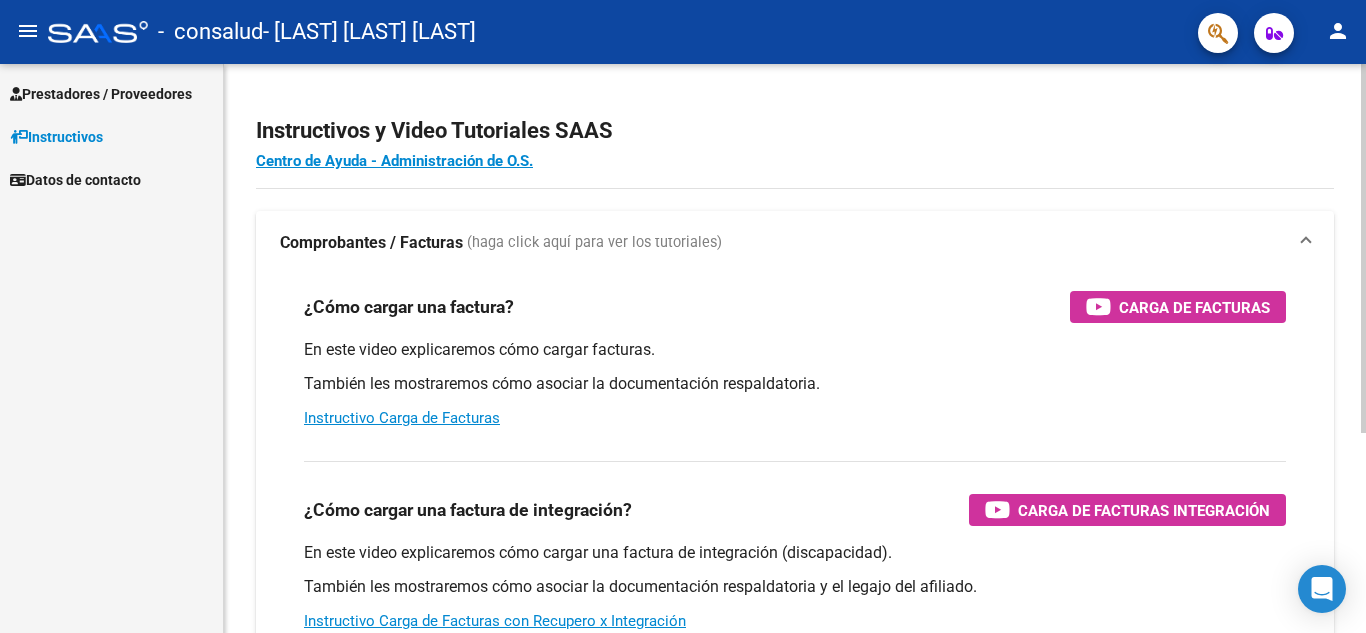 scroll, scrollTop: 0, scrollLeft: 0, axis: both 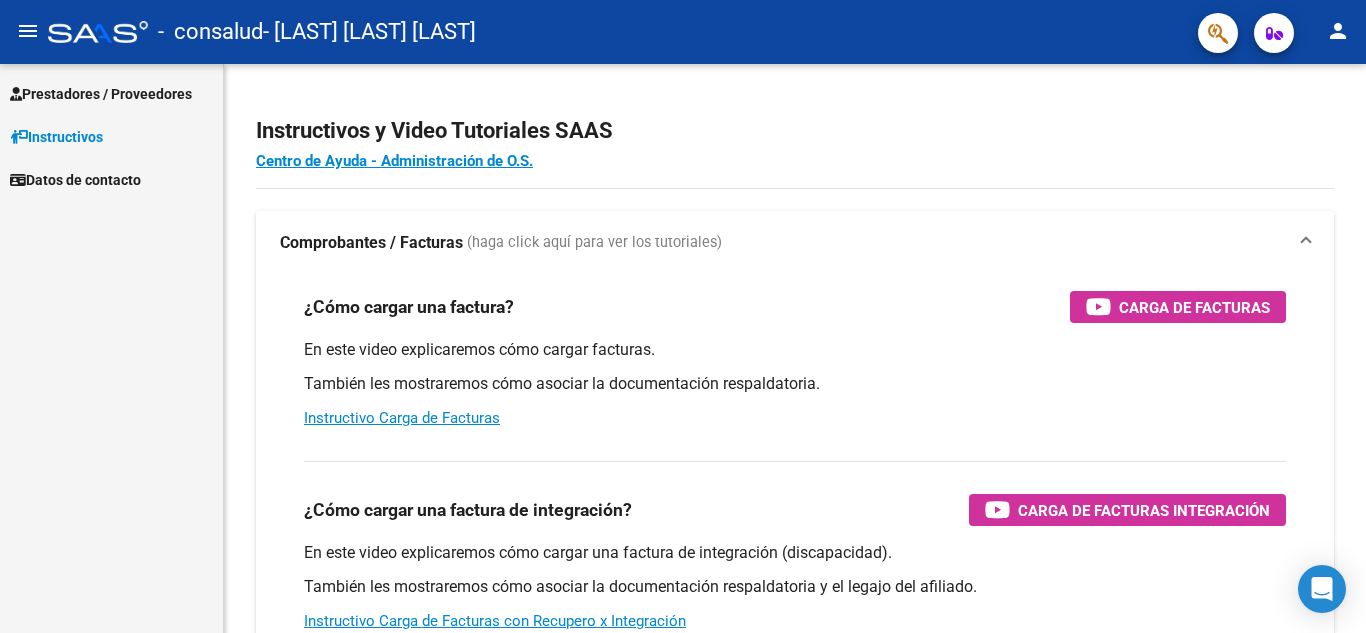 click on "Prestadores / Proveedores" at bounding box center (101, 94) 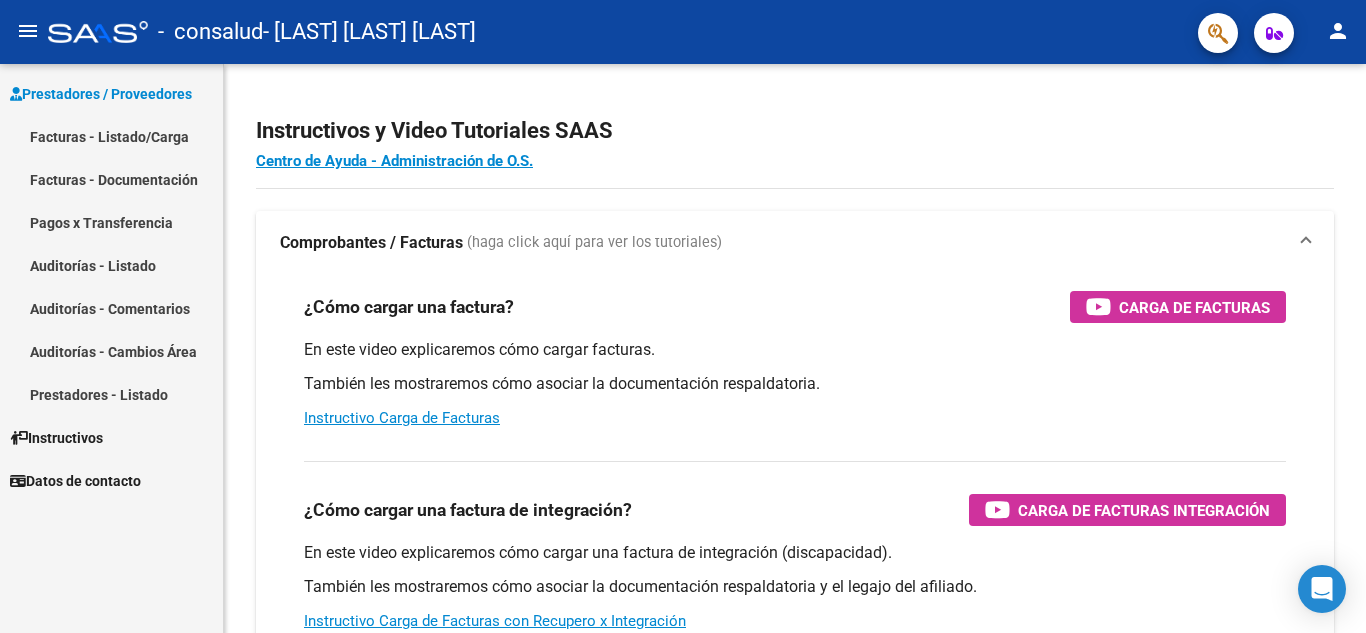 click on "Facturas - Listado/Carga" at bounding box center (111, 136) 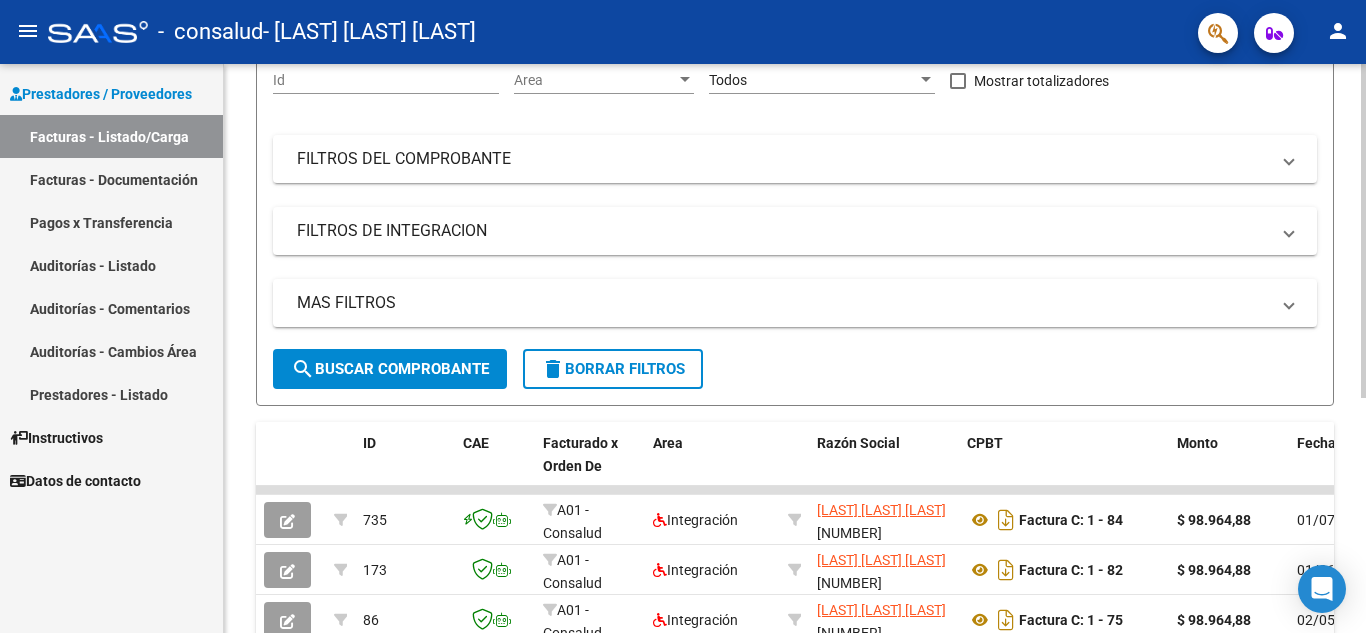 scroll, scrollTop: 300, scrollLeft: 0, axis: vertical 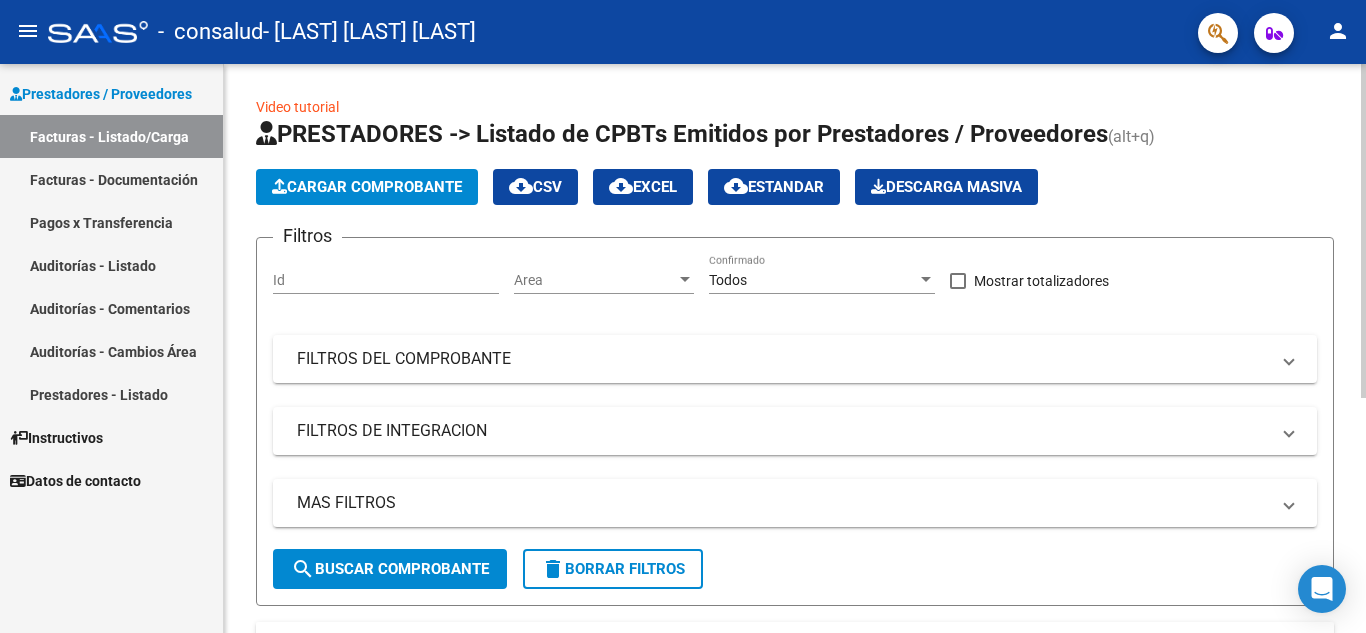 click on "Cargar Comprobante" 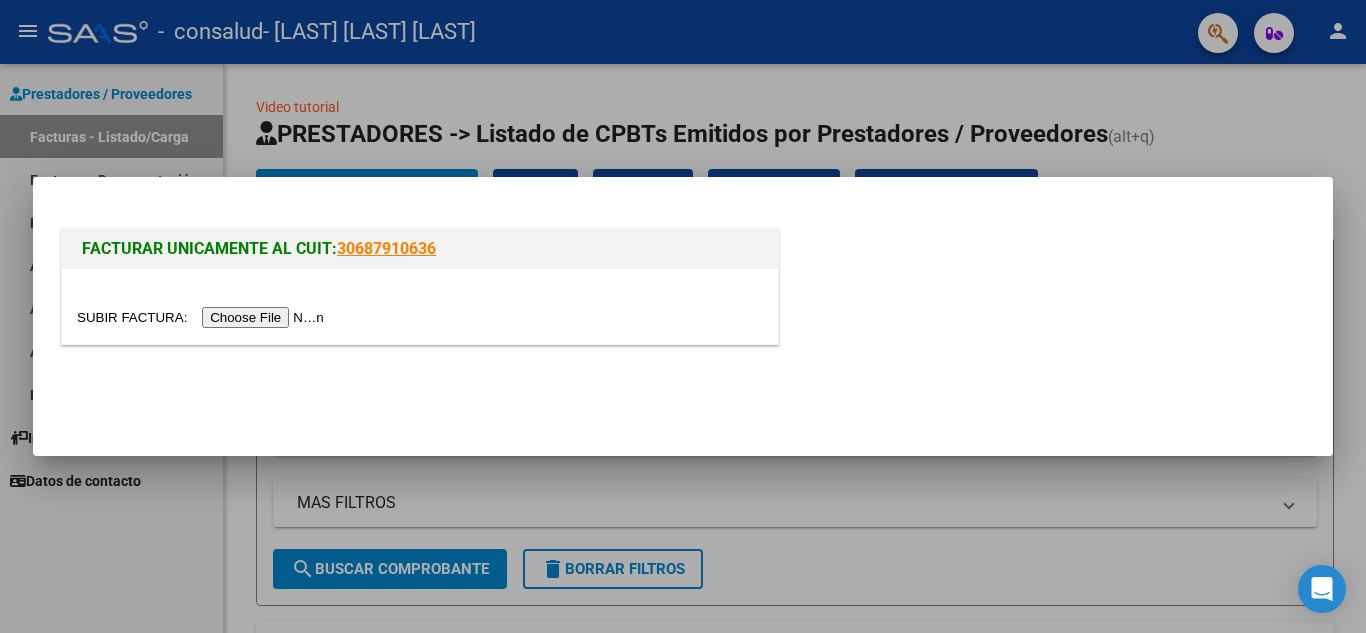 click at bounding box center (203, 317) 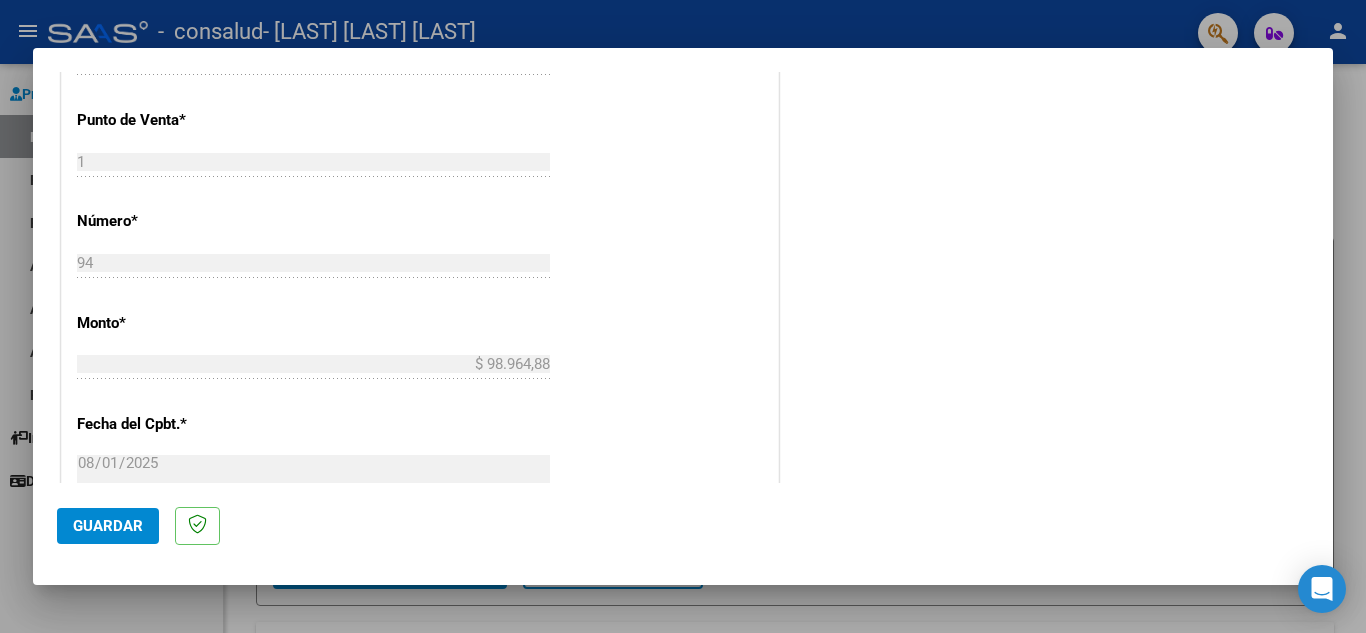 scroll, scrollTop: 1000, scrollLeft: 0, axis: vertical 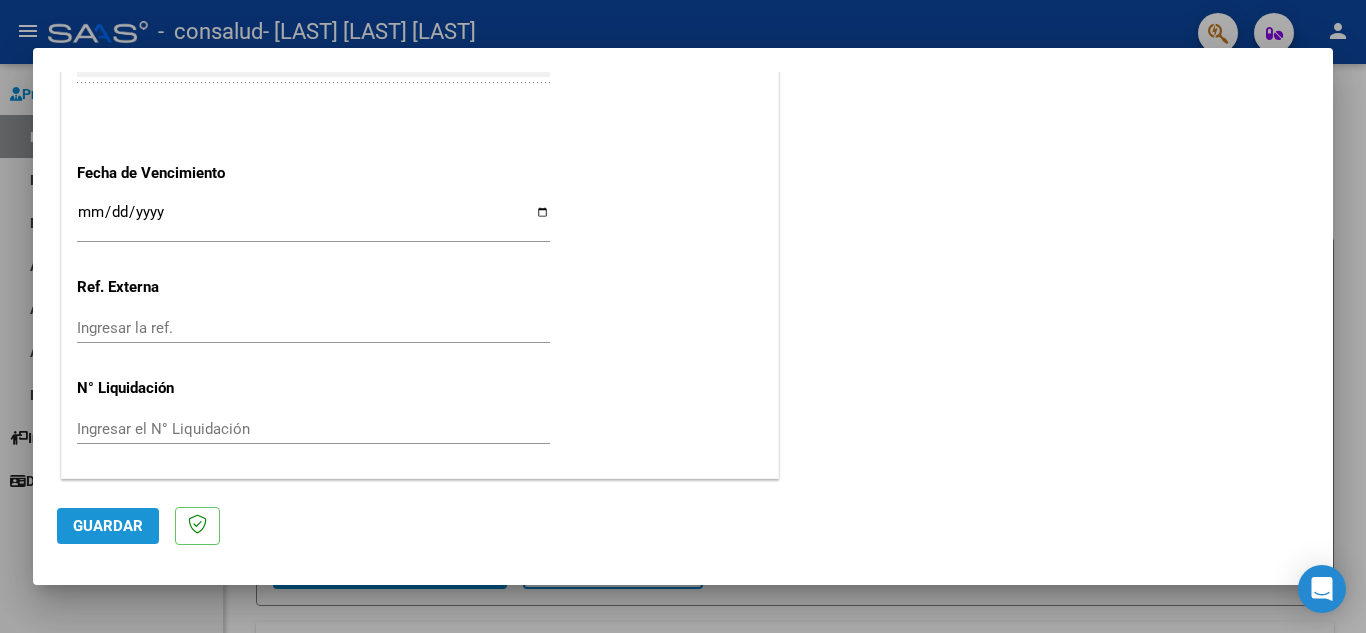click on "Guardar" 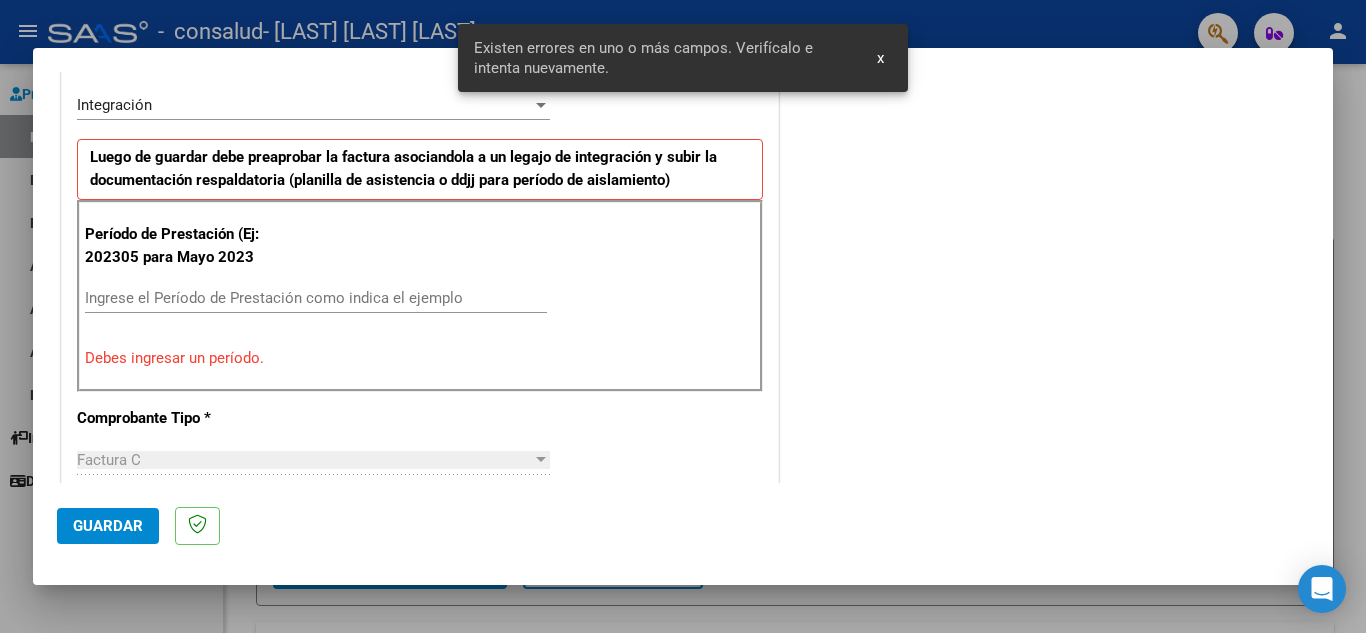 click on "x" at bounding box center [880, 58] 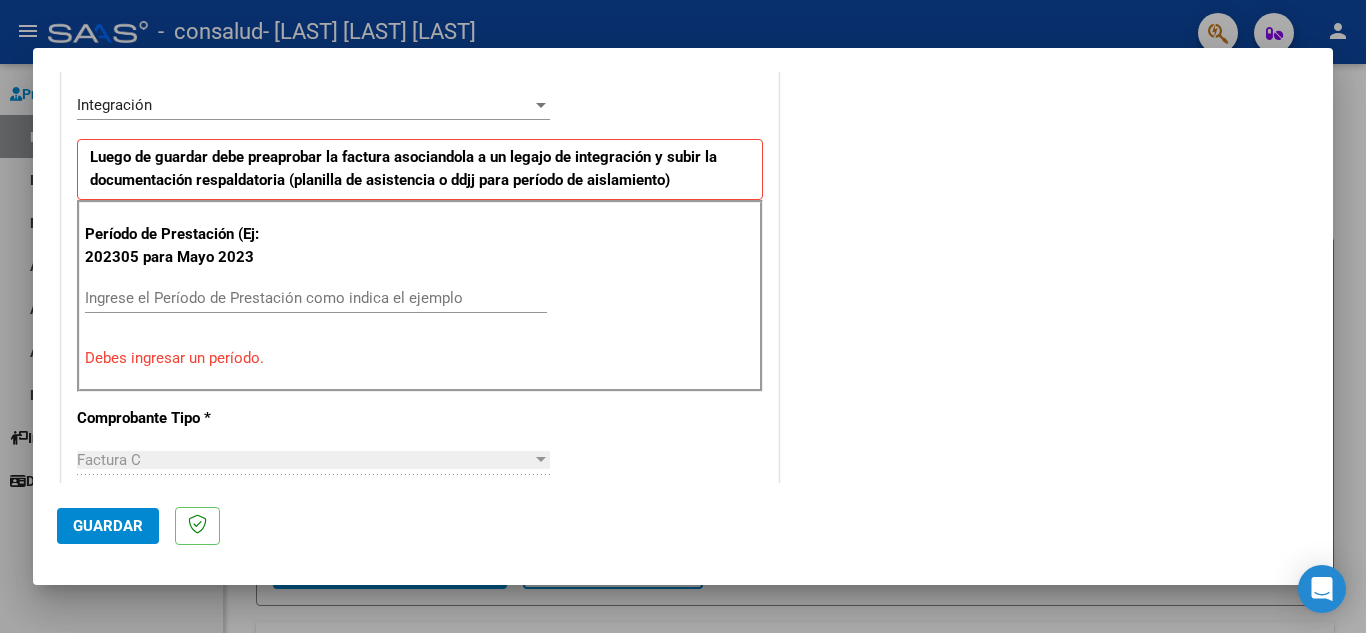 click on "Ingrese el Período de Prestación como indica el ejemplo" at bounding box center (316, 298) 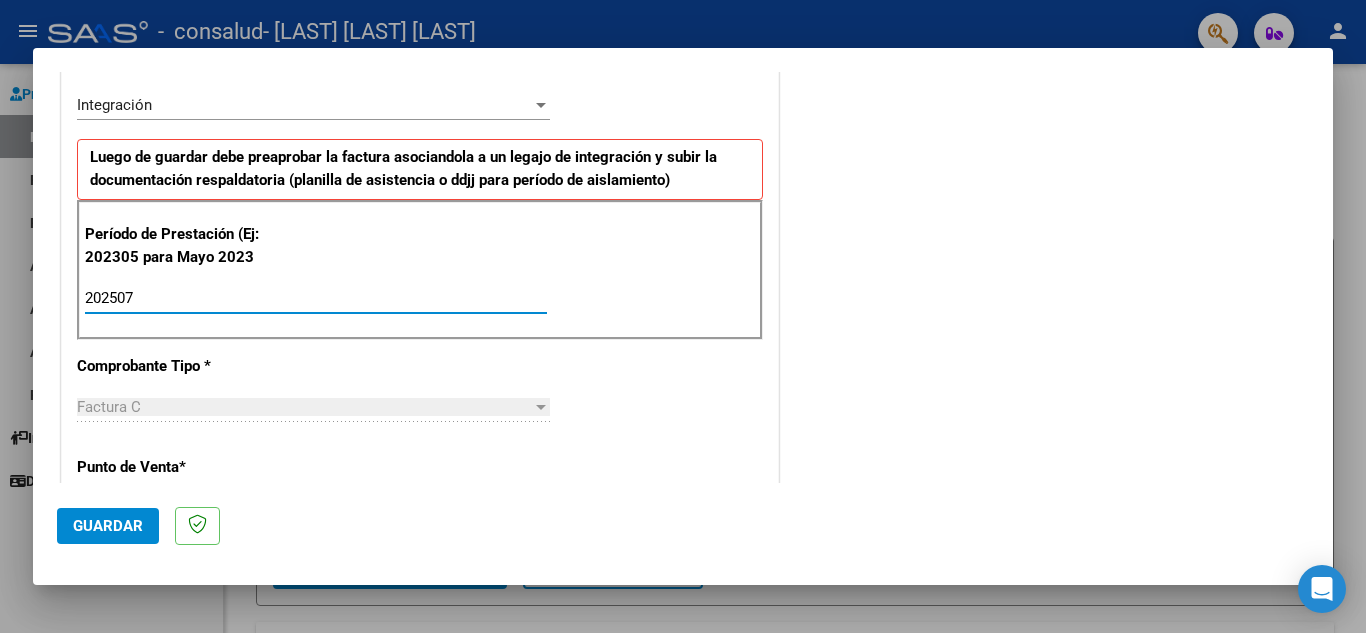 type on "202507" 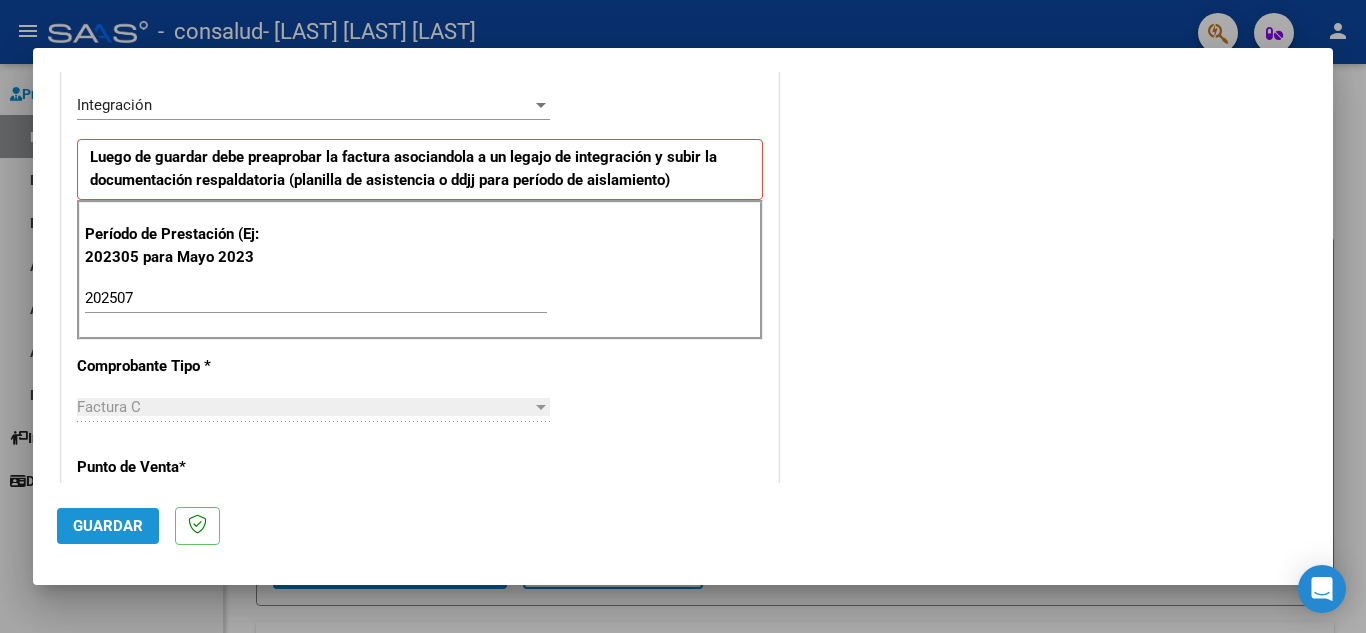 click on "Guardar" 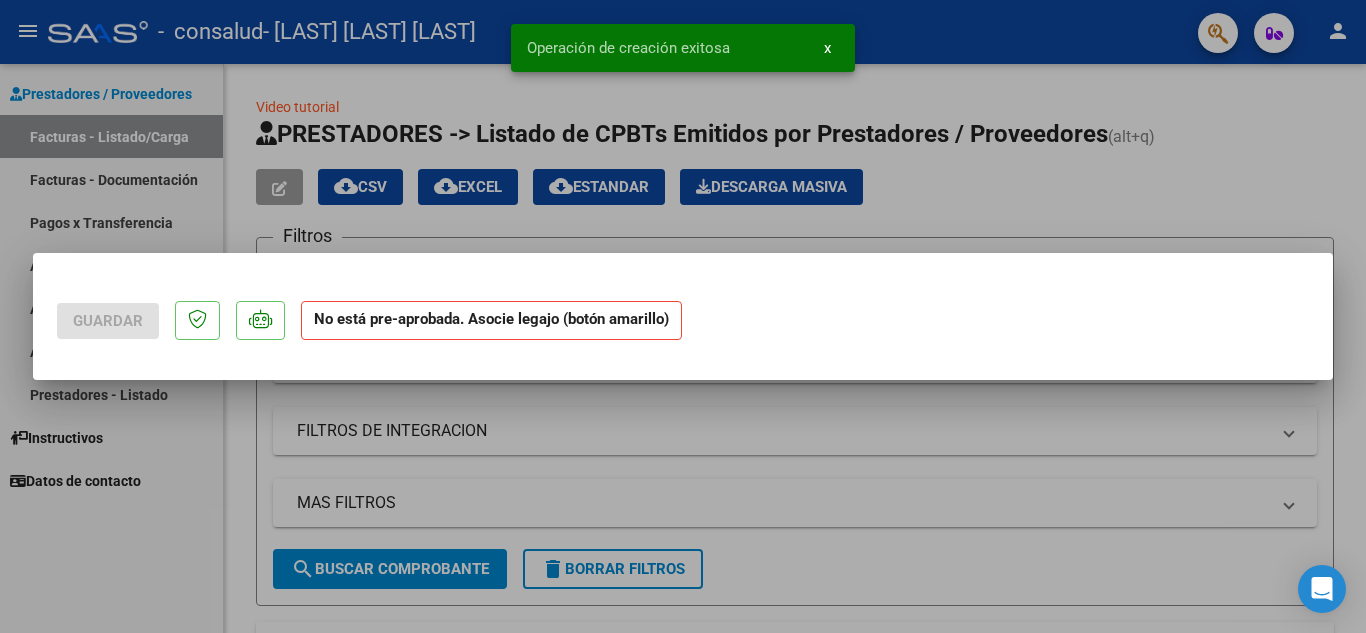 scroll, scrollTop: 0, scrollLeft: 0, axis: both 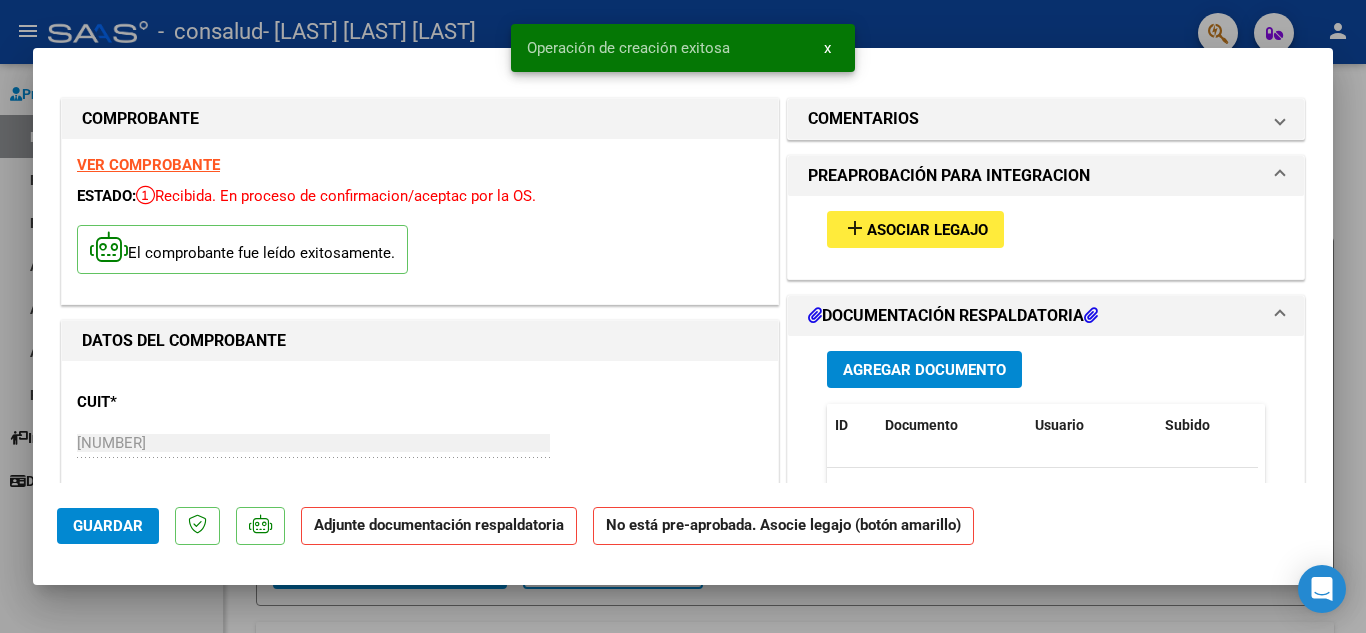 click on "Agregar Documento" at bounding box center [924, 370] 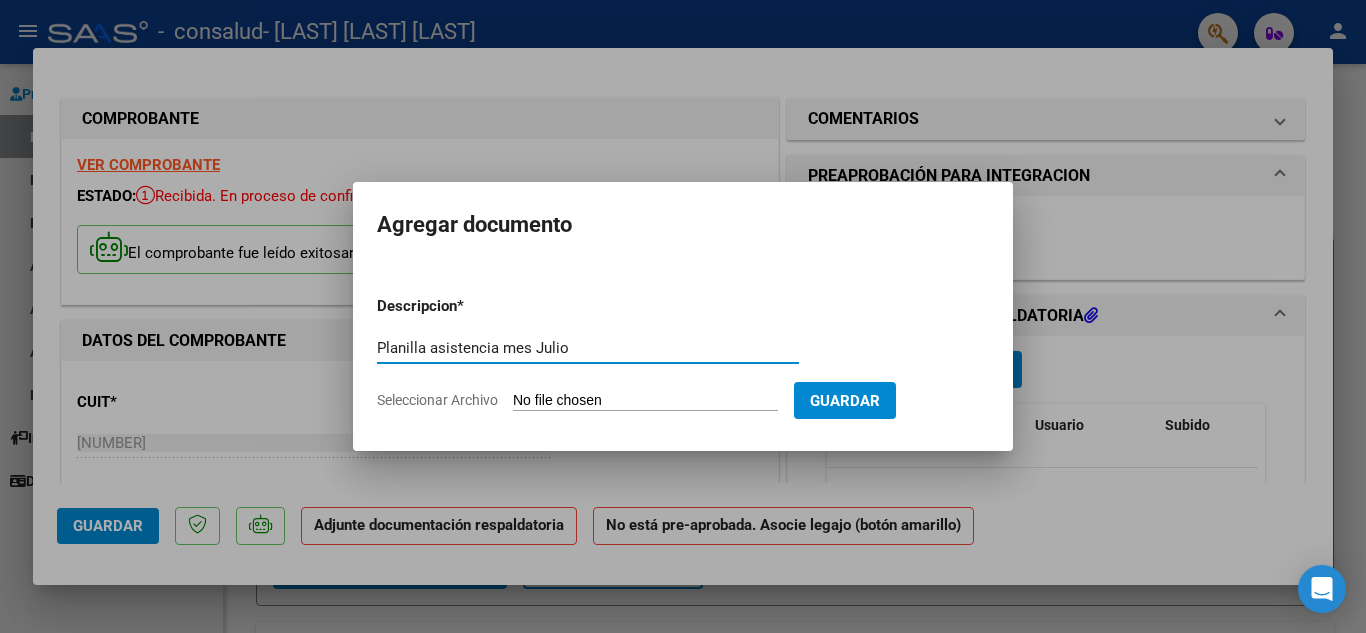 type on "Planilla asistencia mes Julio" 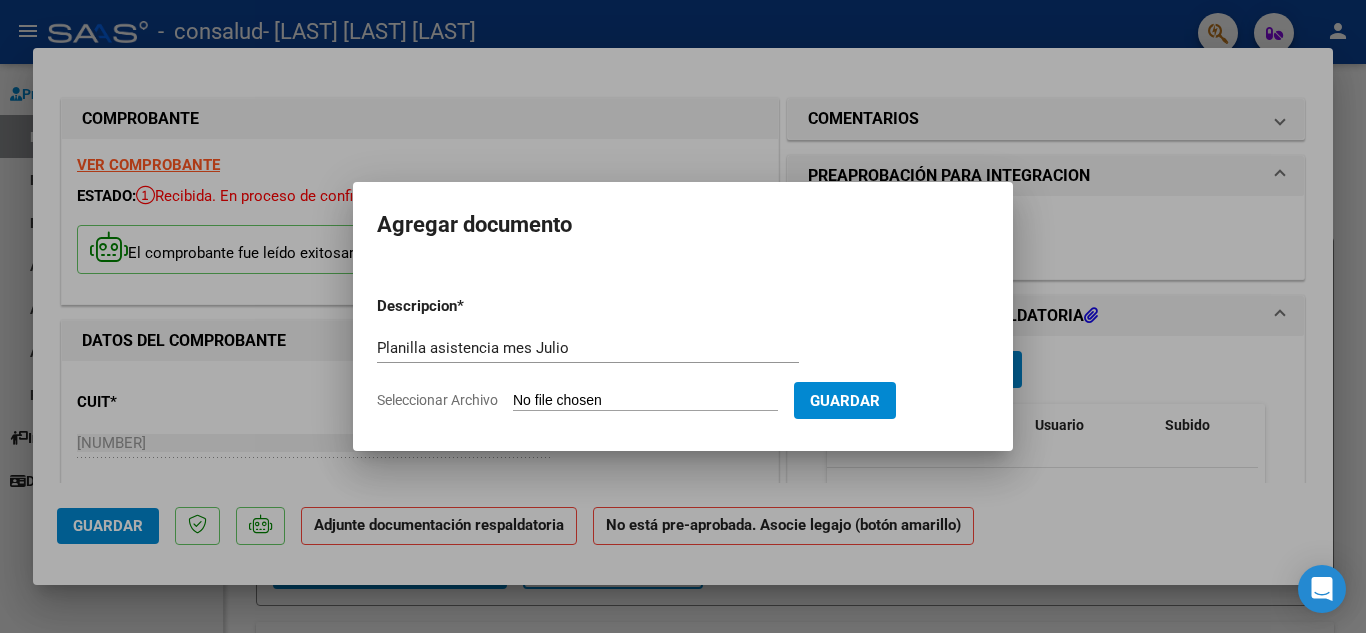 click on "Seleccionar Archivo" at bounding box center (645, 401) 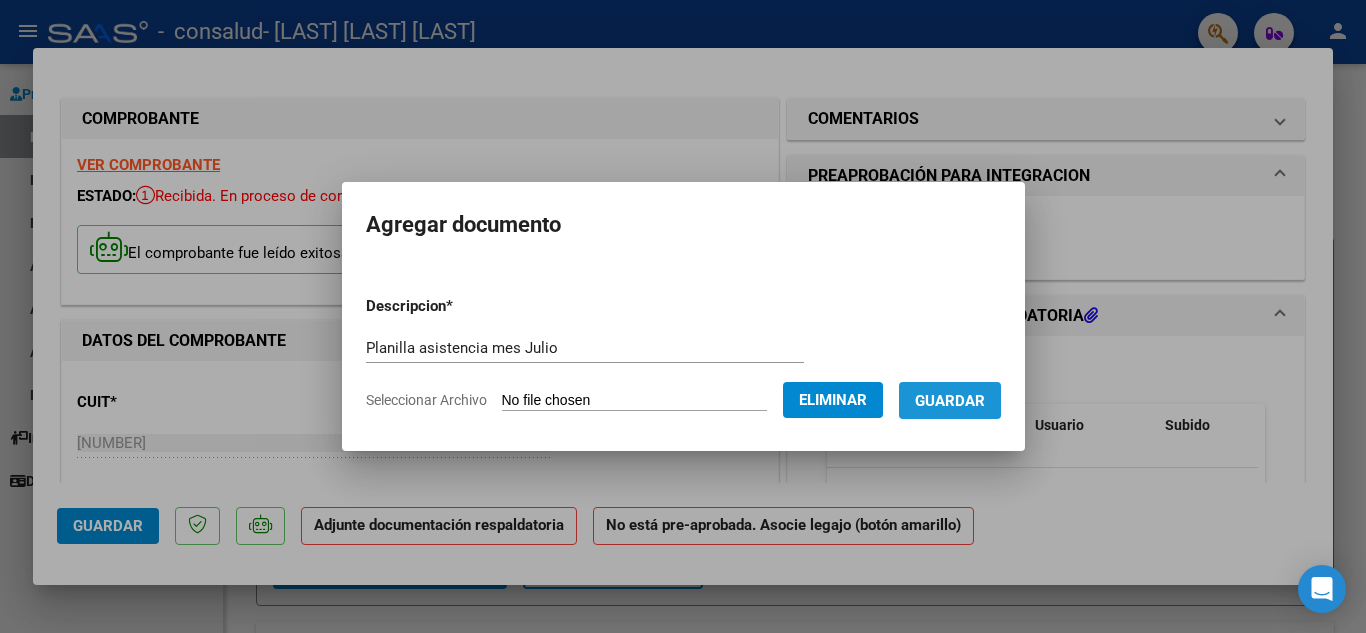 click on "Guardar" at bounding box center (950, 401) 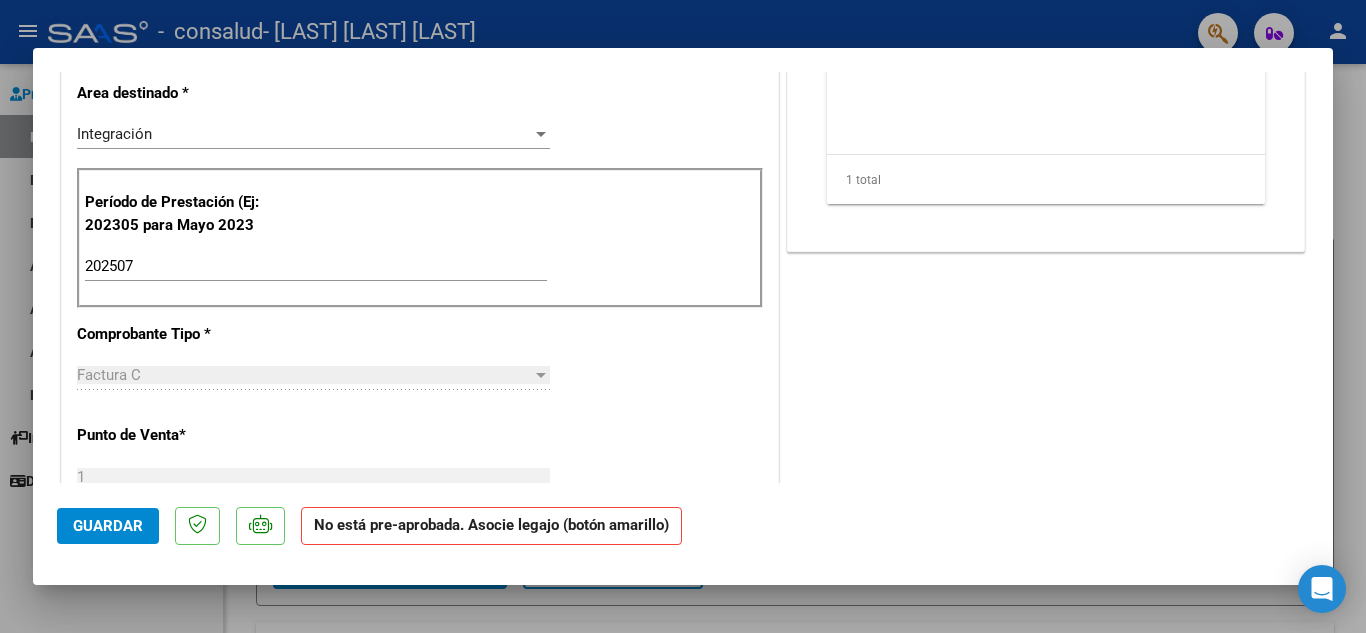 scroll, scrollTop: 300, scrollLeft: 0, axis: vertical 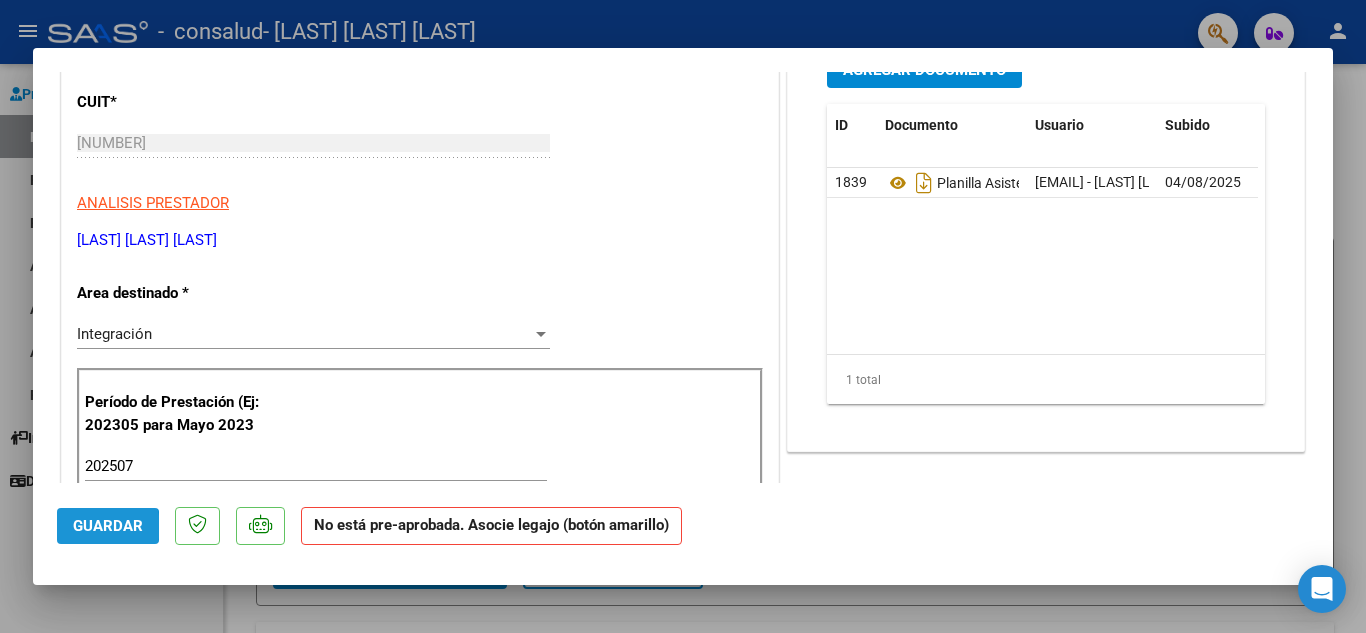 click on "Guardar" 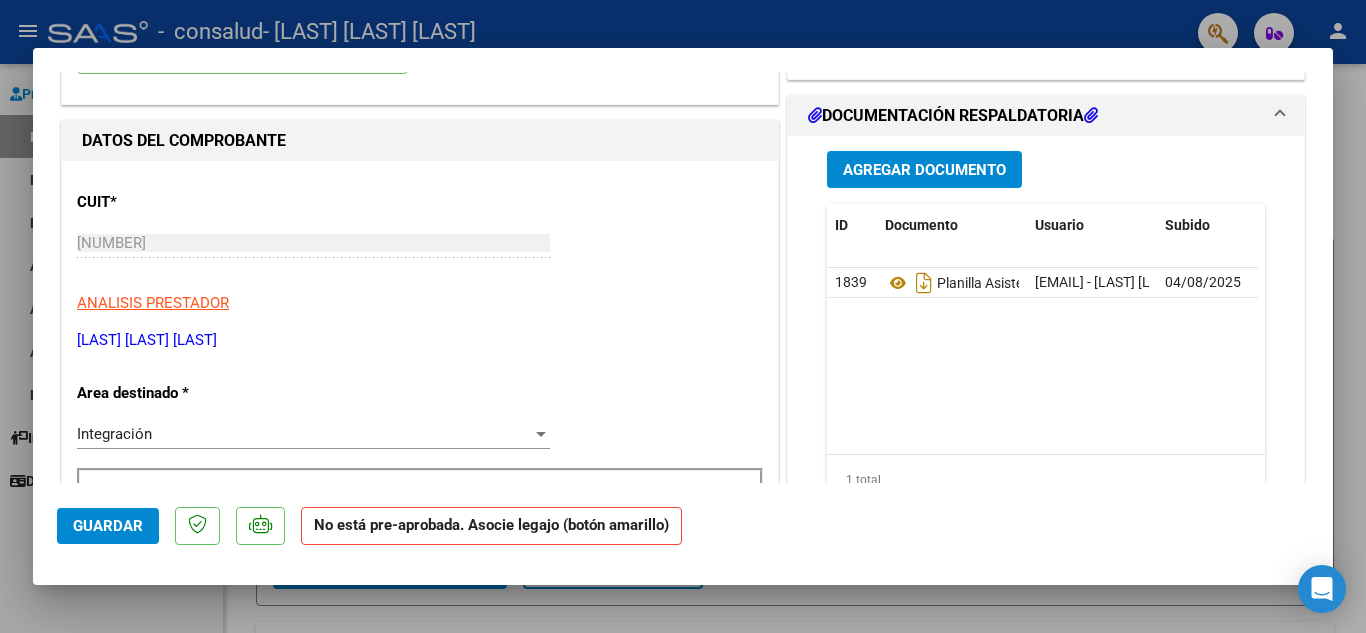 scroll, scrollTop: 0, scrollLeft: 0, axis: both 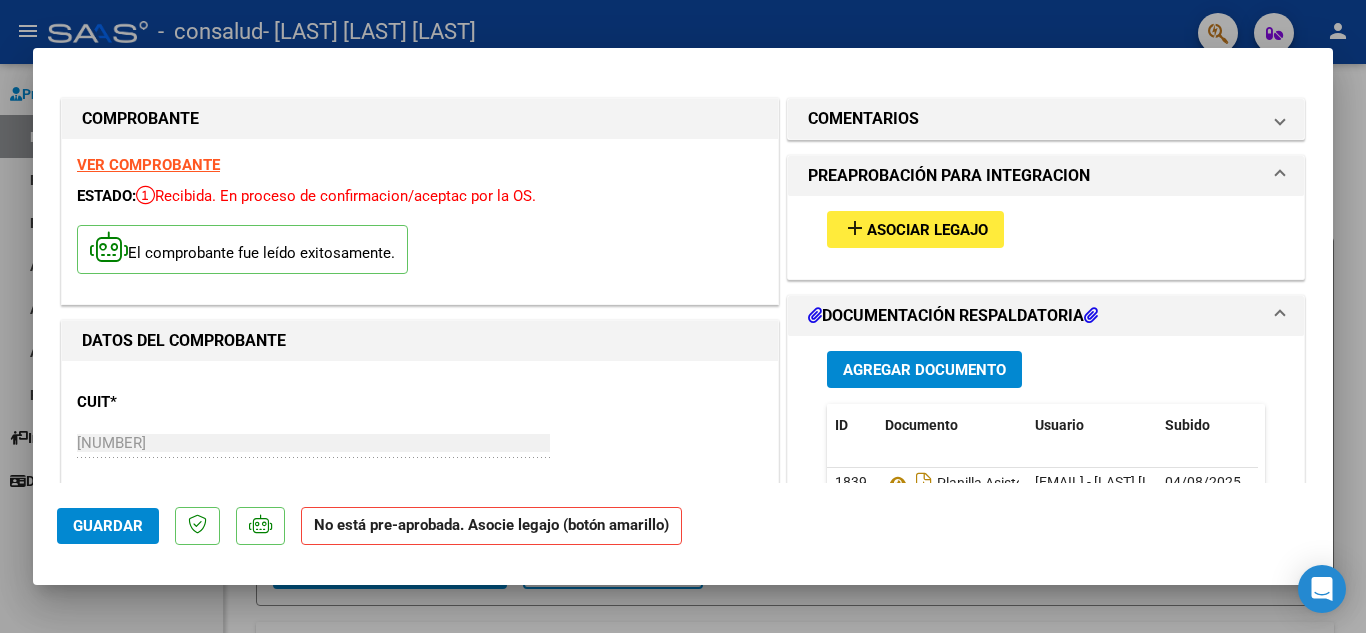 click on "Asociar Legajo" at bounding box center (927, 230) 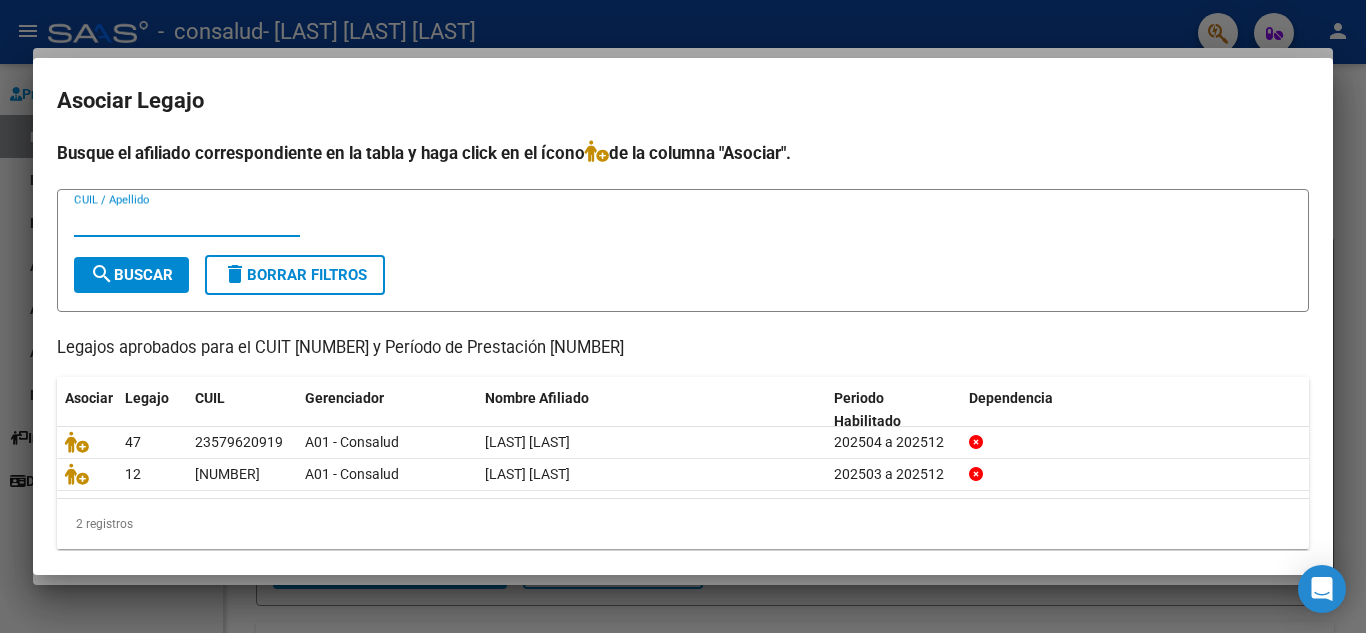 click on "CUIL / Apellido" at bounding box center [187, 221] 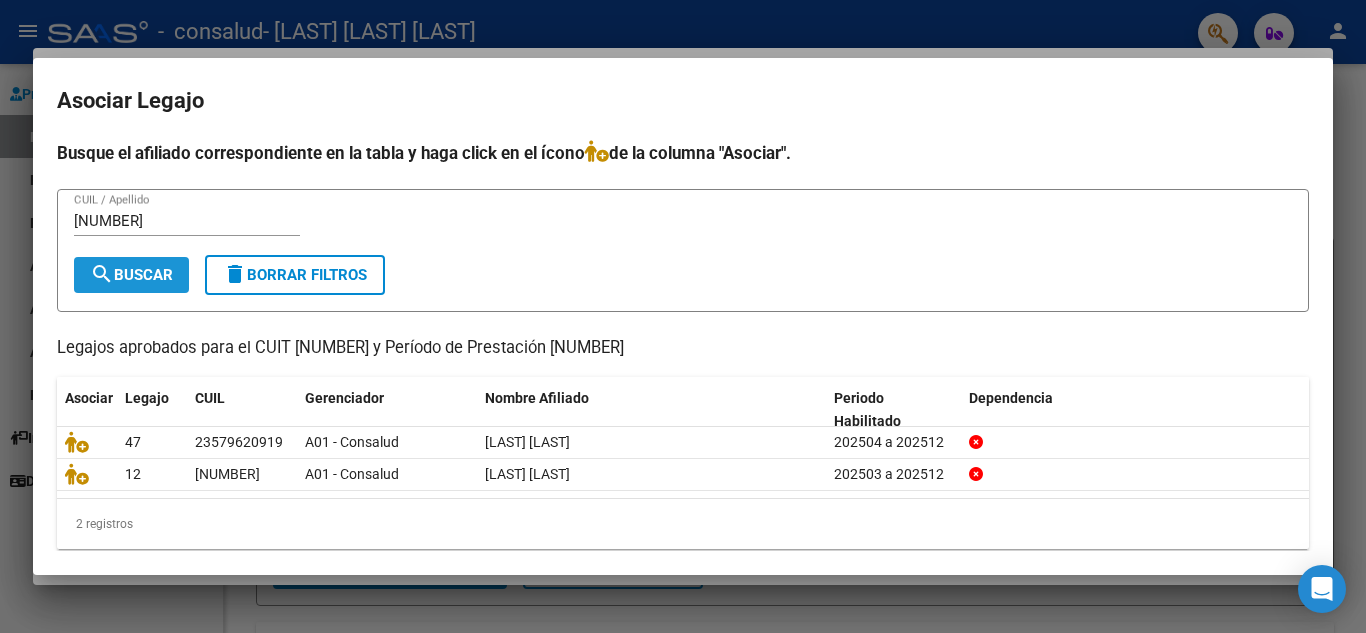 click on "search  Buscar" at bounding box center (131, 275) 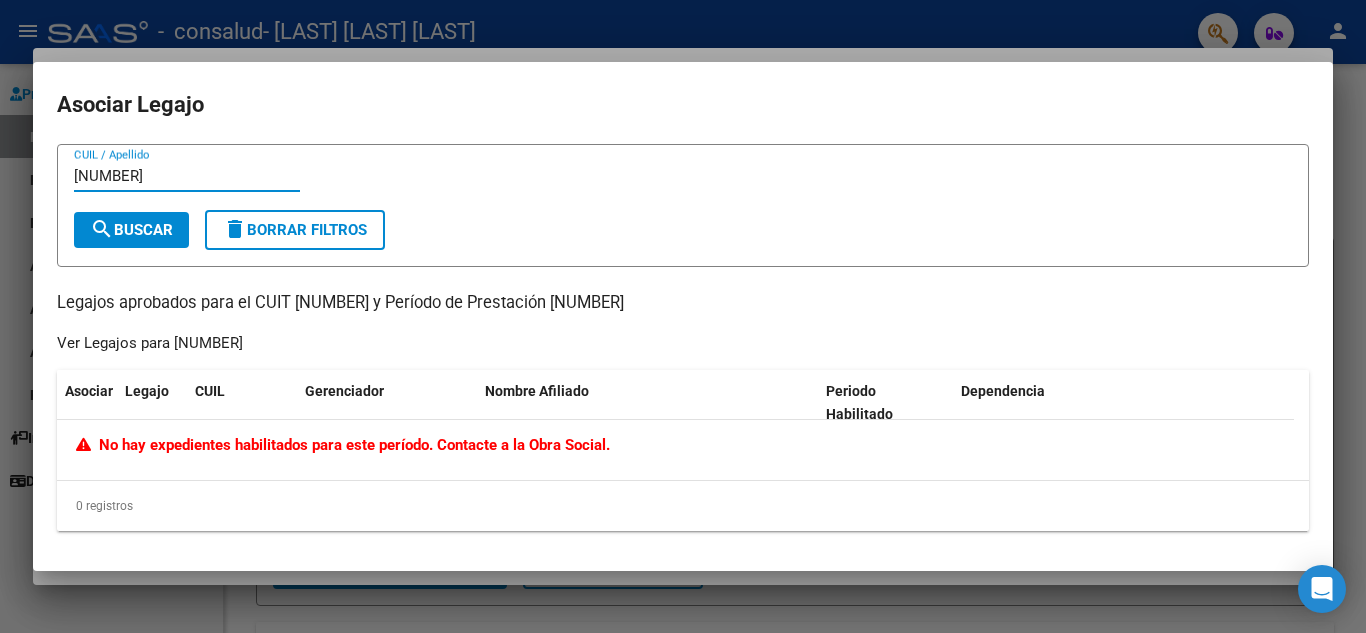 drag, startPoint x: 183, startPoint y: 178, endPoint x: 34, endPoint y: 196, distance: 150.08331 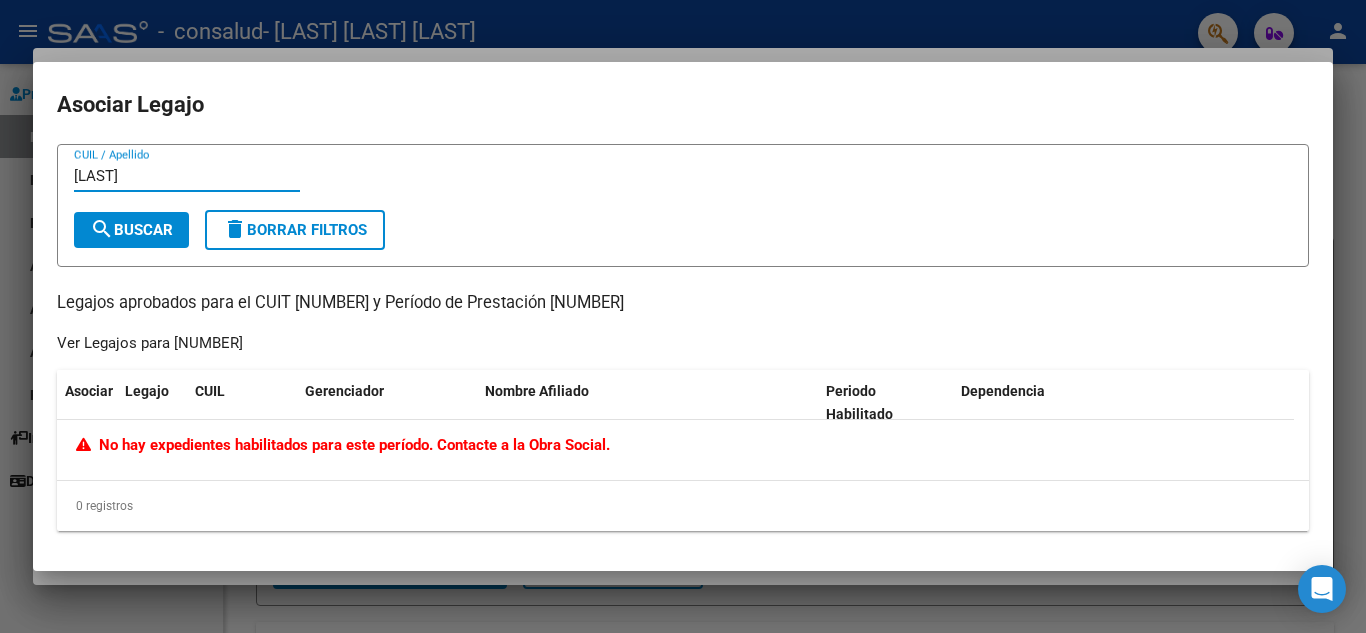 type on "[LAST]" 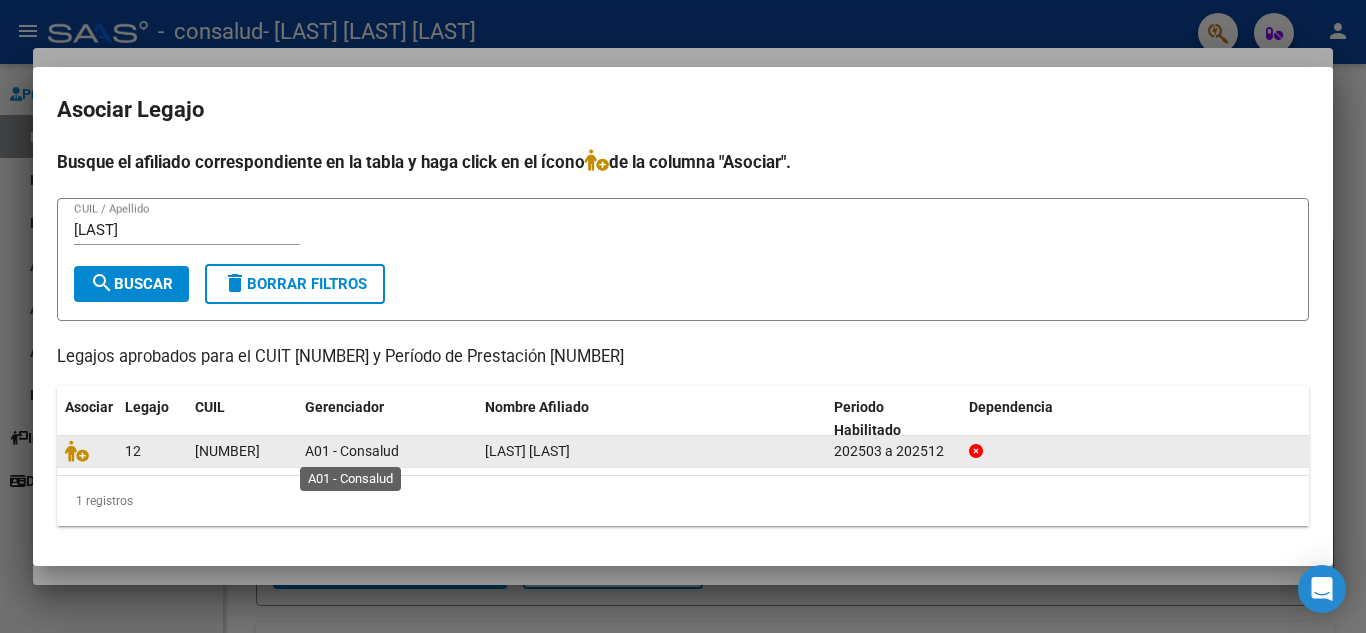 click on "A01 - Consalud" 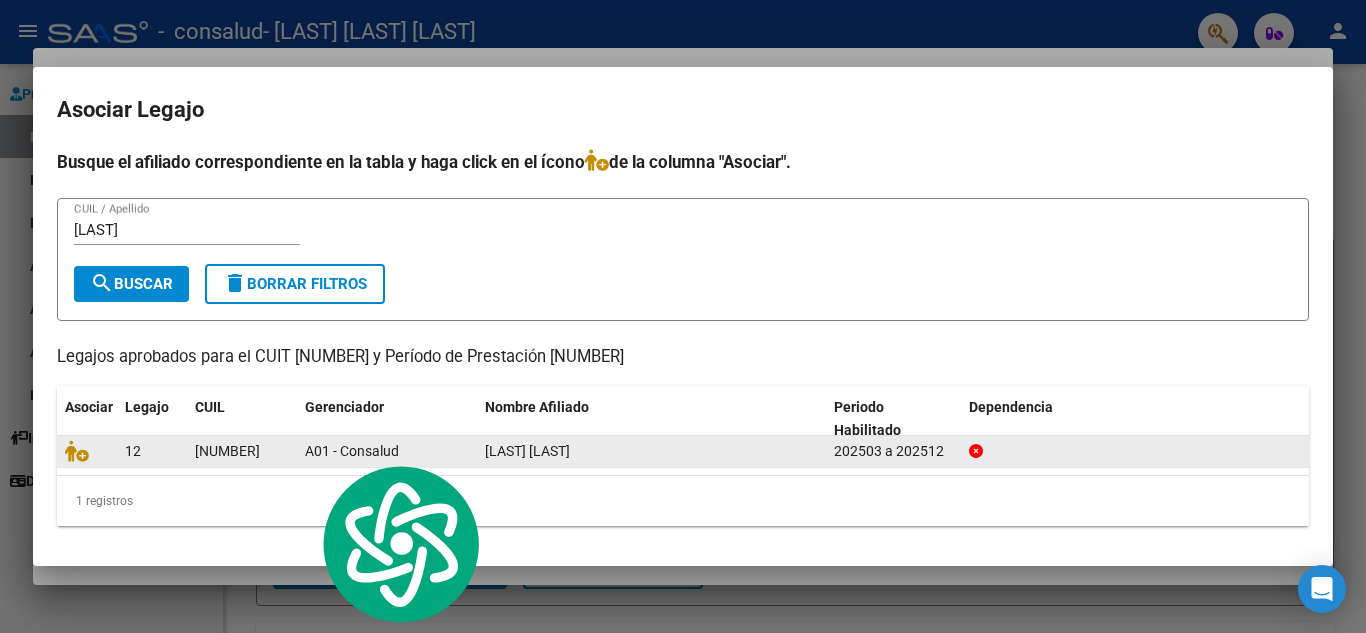 click on "12" 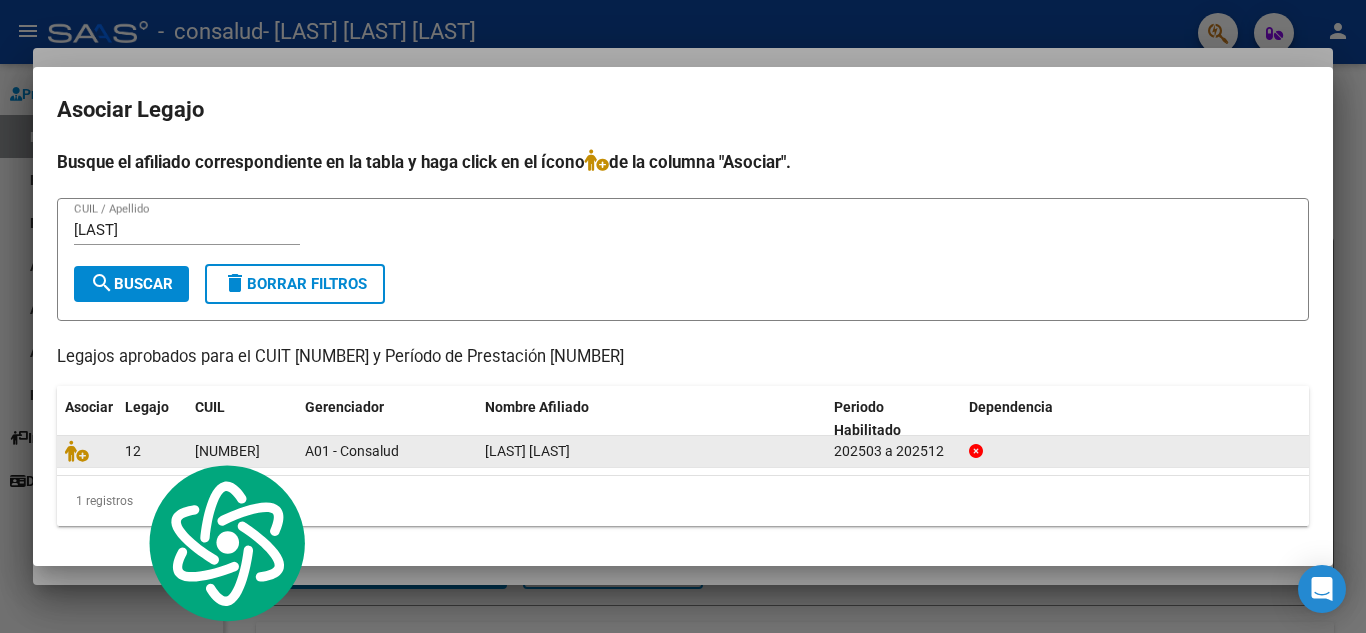 click 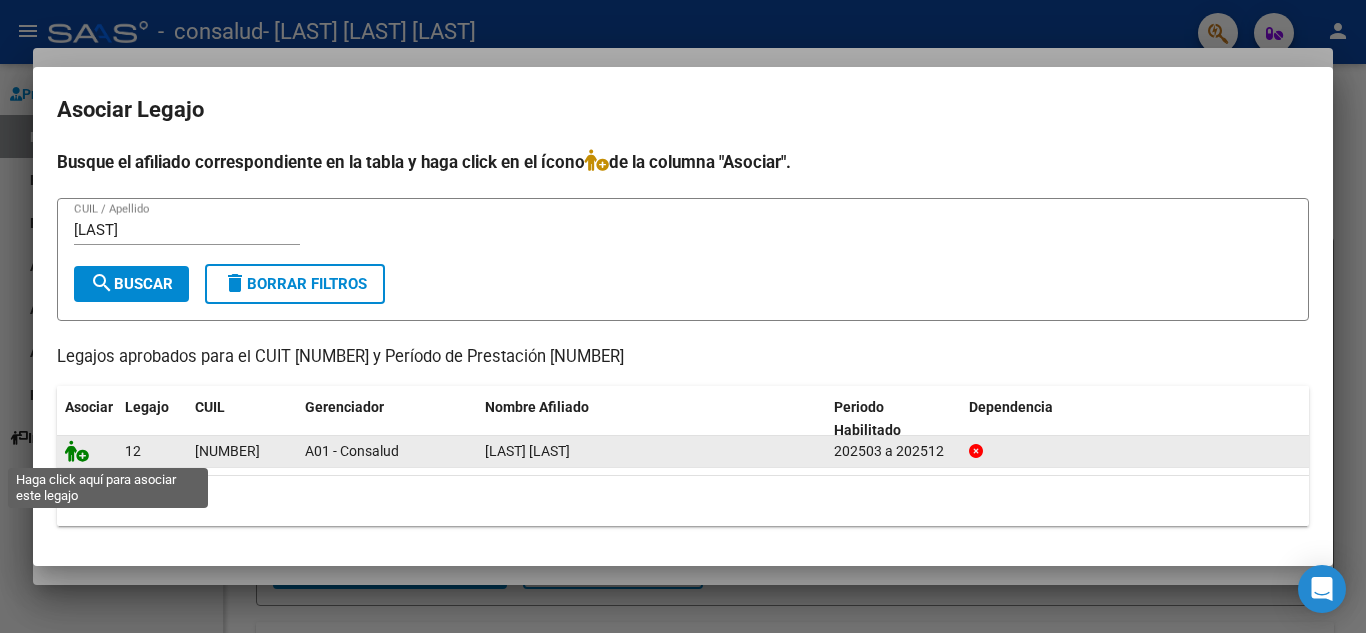 click 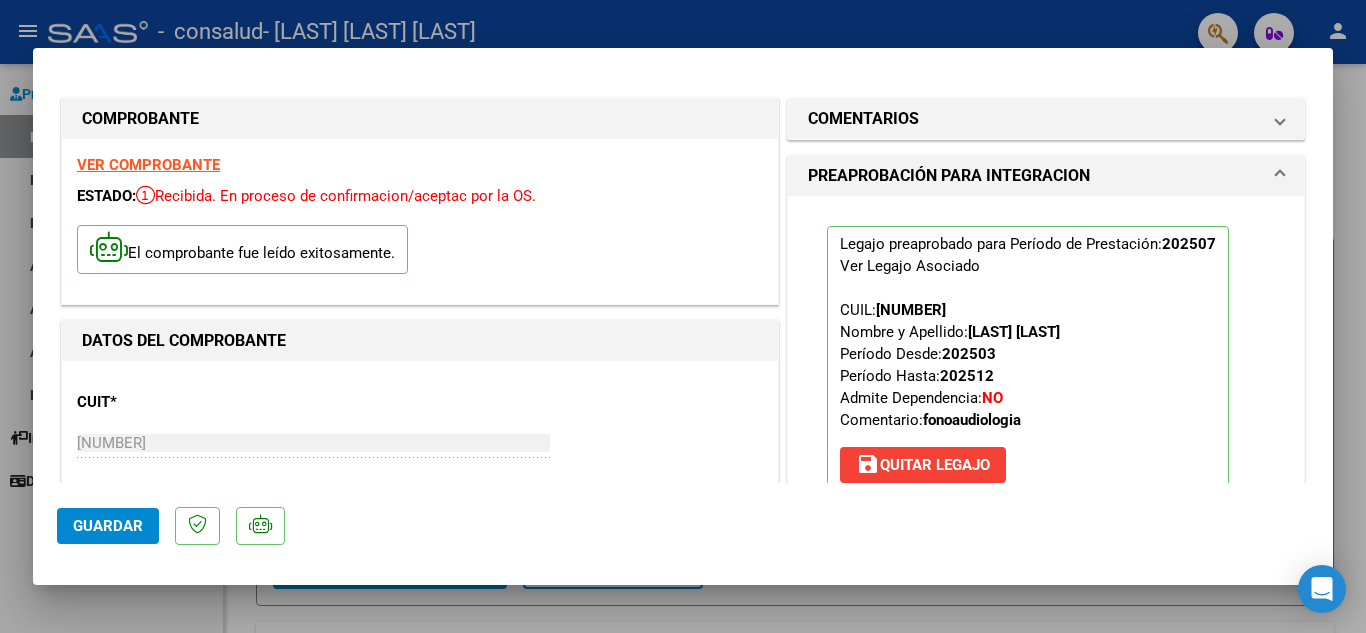 click on "Guardar" 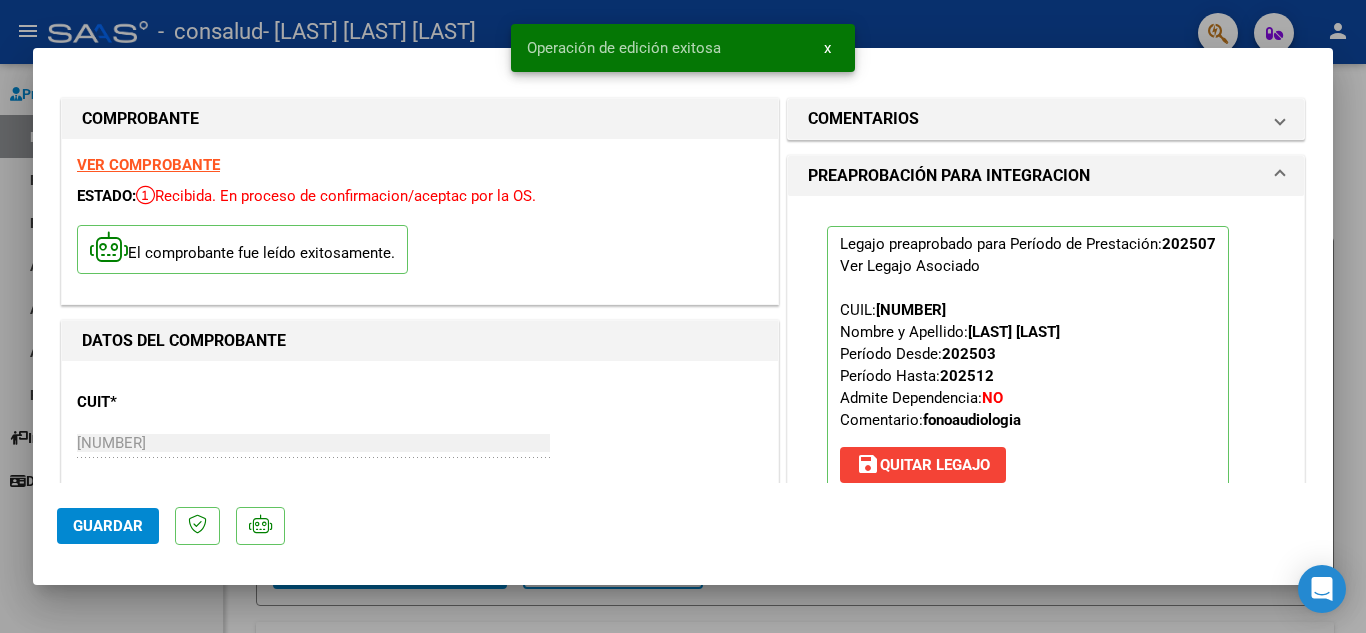 click on "Guardar" 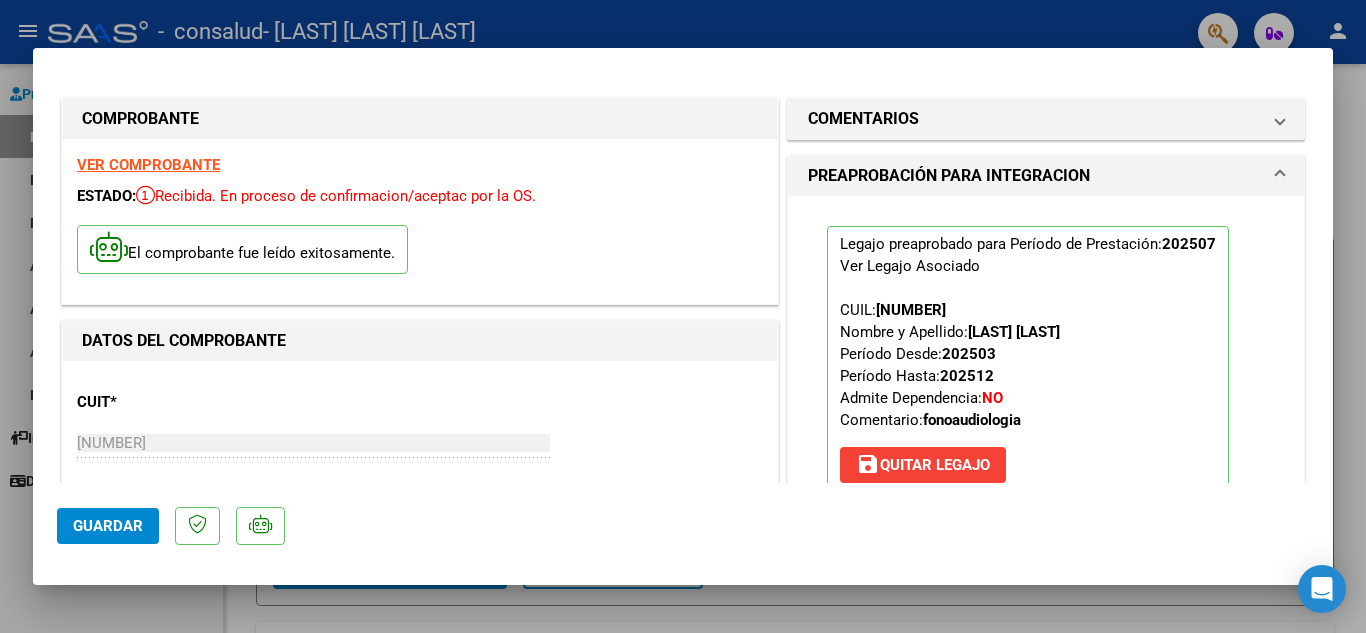 click on "VER COMPROBANTE" at bounding box center (148, 165) 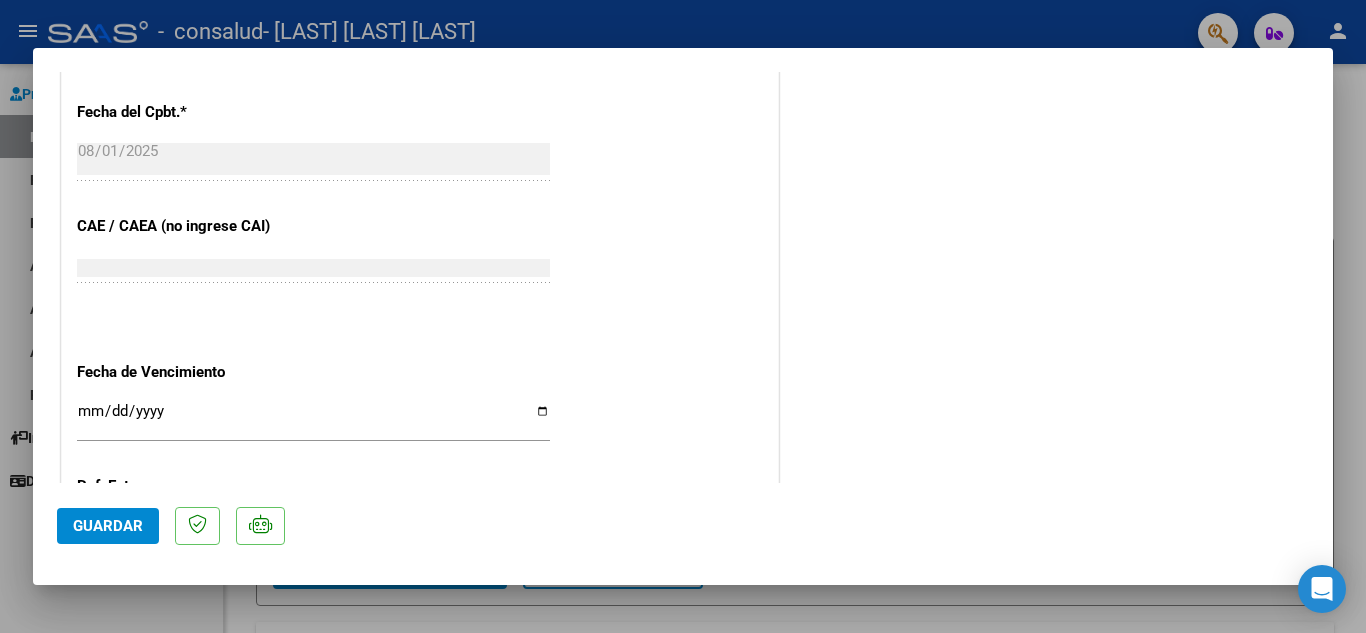 scroll, scrollTop: 1079, scrollLeft: 0, axis: vertical 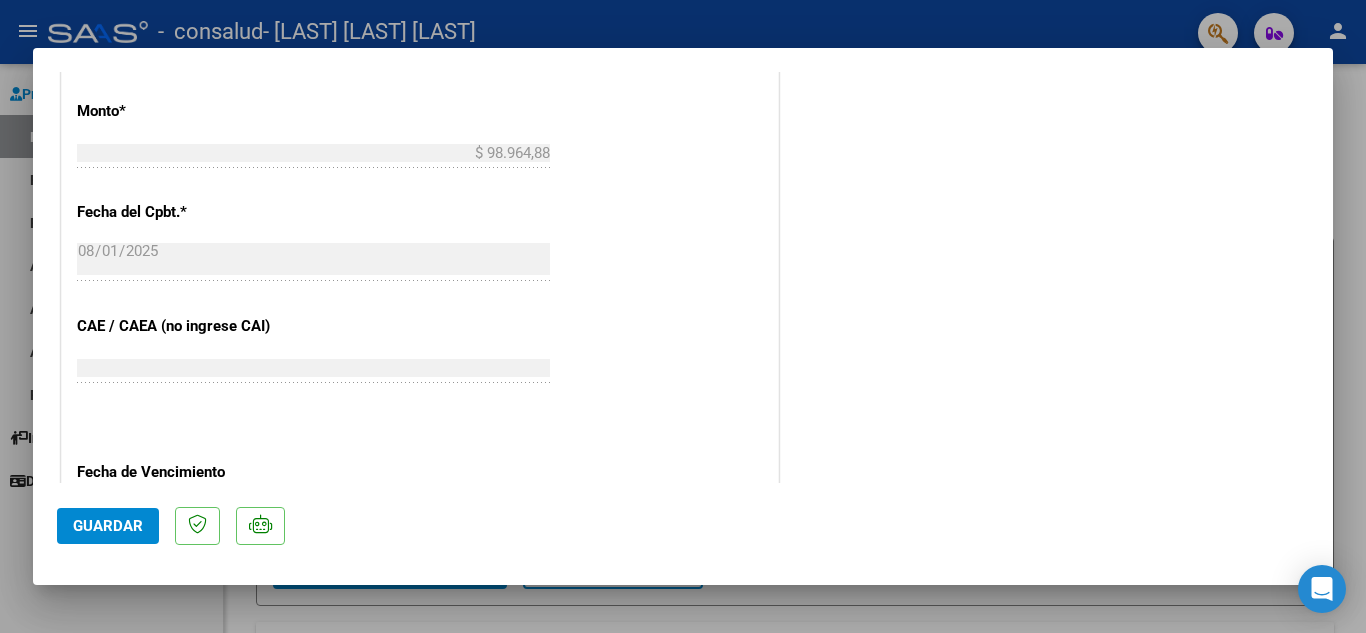 click on "Guardar" 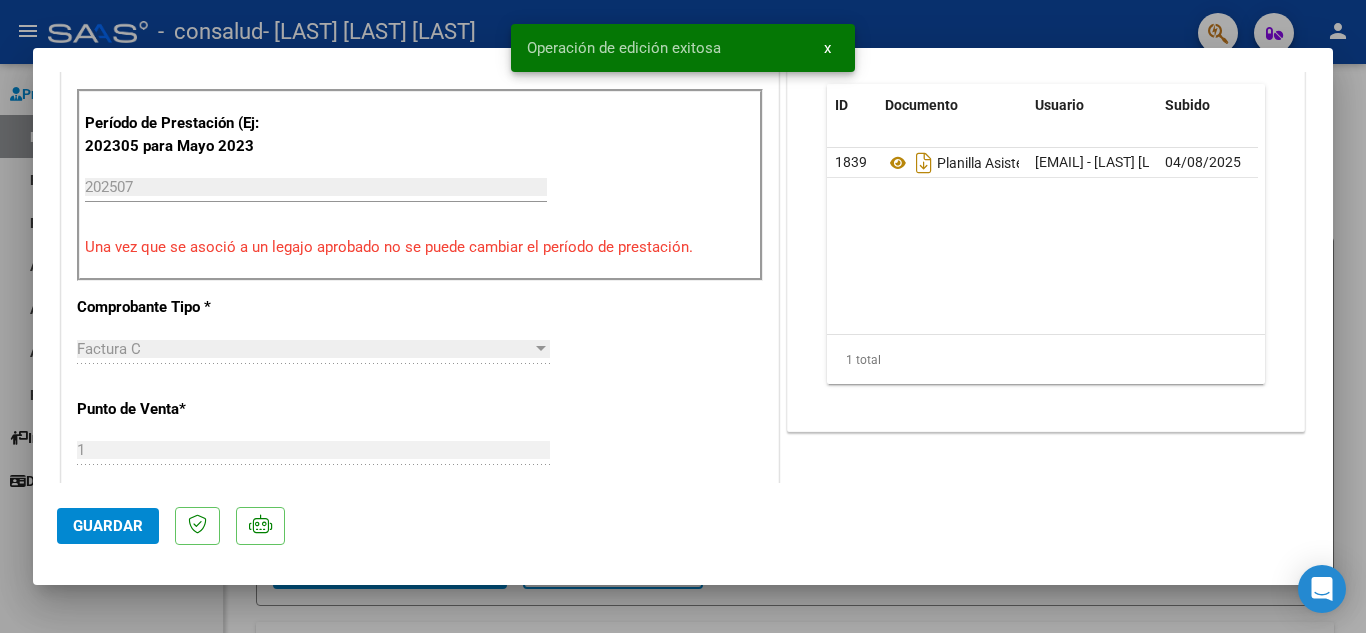 scroll, scrollTop: 0, scrollLeft: 0, axis: both 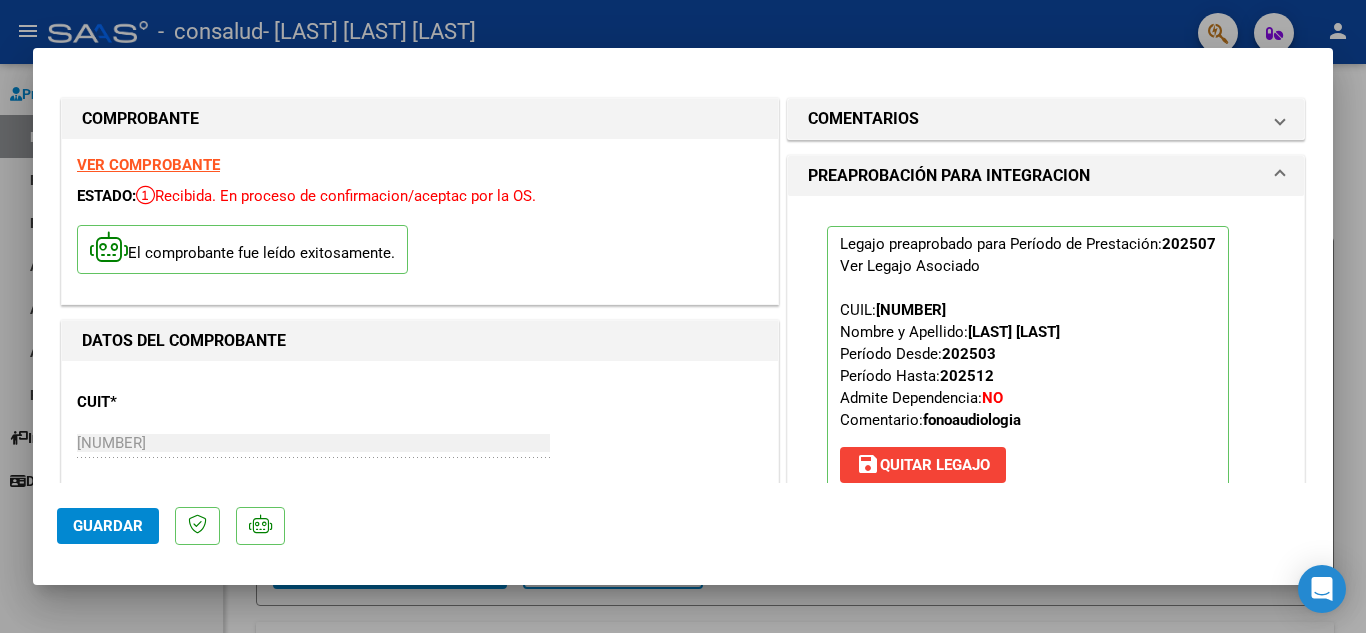 click at bounding box center [683, 316] 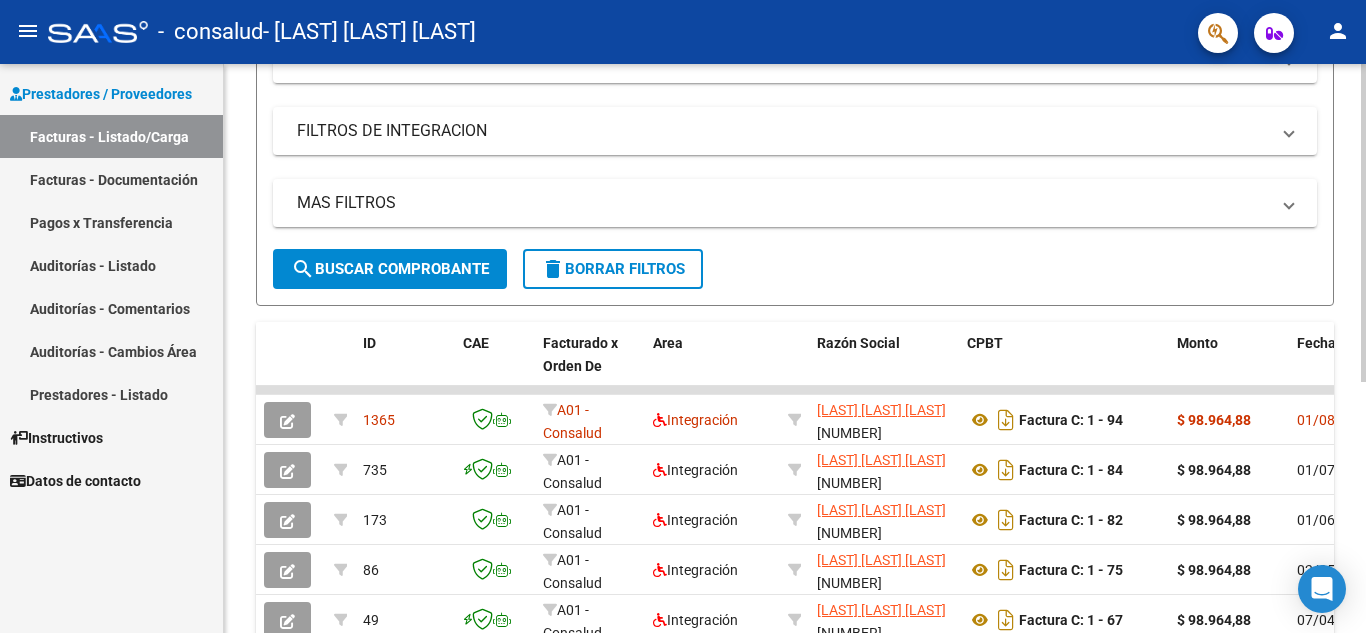 scroll, scrollTop: 400, scrollLeft: 0, axis: vertical 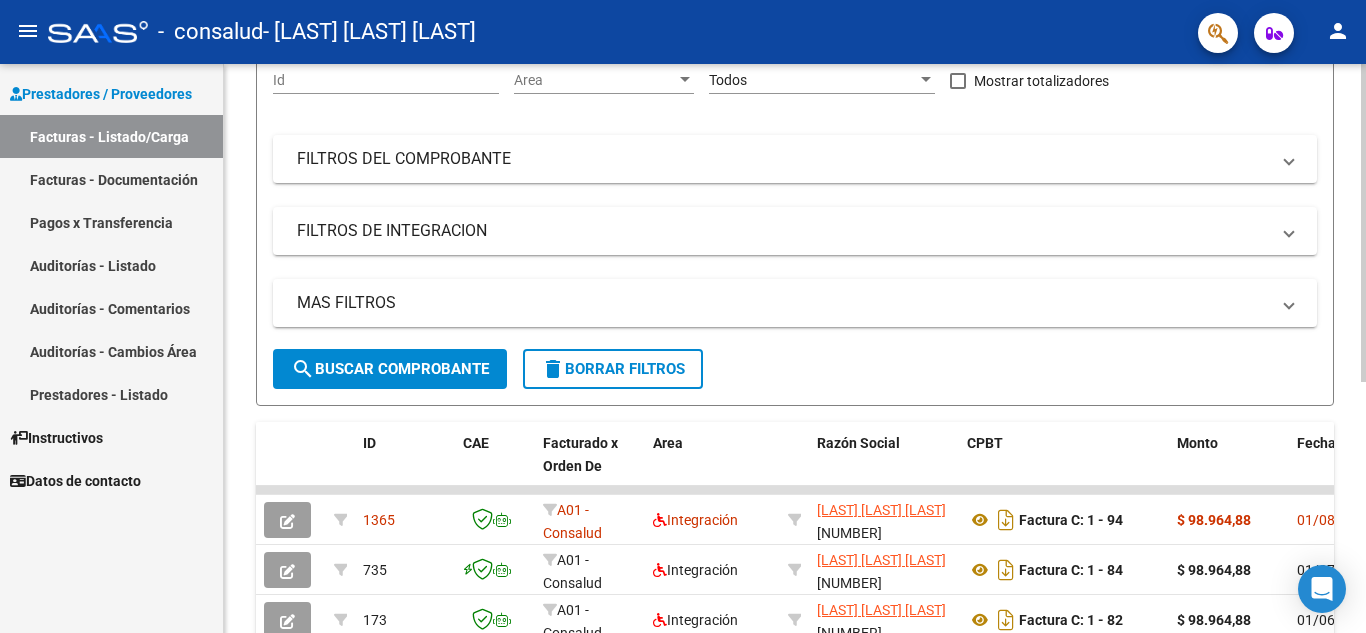 click on "Filtros Id Area Area Todos Confirmado   Mostrar totalizadores   FILTROS DEL COMPROBANTE  Comprobante Tipo Comprobante Tipo Start date – End date Fec. Comprobante Desde / Hasta Días Emisión Desde(cant. días) Días Emisión Hasta(cant. días) CUIT / Razón Social Pto. Venta Nro. Comprobante Código SSS CAE Válido CAE Válido Todos Cargado Módulo Hosp. Todos Tiene facturacion Apócrifa Hospital Refes  FILTROS DE INTEGRACION  Período De Prestación Campos del Archivo de Rendición Devuelto x SSS (dr_envio) Todos Rendido x SSS (dr_envio) Tipo de Registro Tipo de Registro Período Presentación Período Presentación Campos del Legajo Asociado (preaprobación) Afiliado Legajo (cuil/nombre) Todos Solo facturas preaprobadas  MAS FILTROS  Todos Con Doc. Respaldatoria Todos Con Trazabilidad Todos Asociado a Expediente Sur Auditoría Auditoría Auditoría Id Start date – End date Auditoría Confirmada Desde / Hasta Start date – End date Fec. Rec. Desde / Hasta Start date – End date Start date – End date" 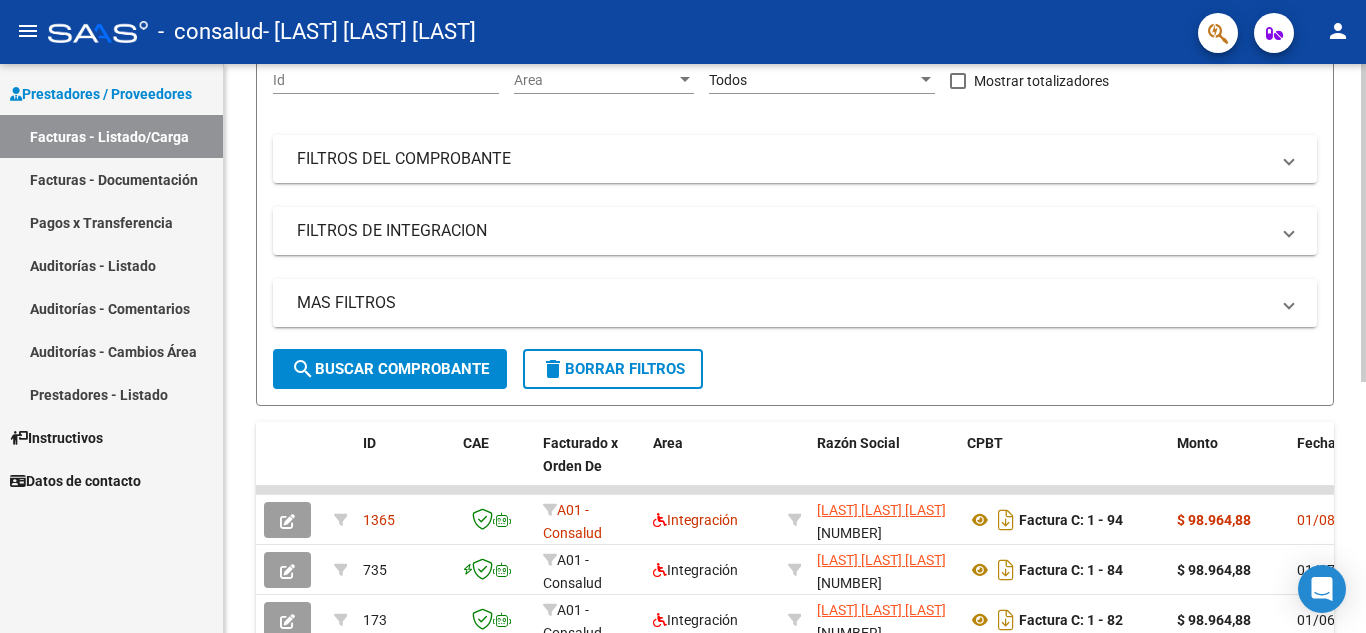 click on "MAS FILTROS" at bounding box center [795, 303] 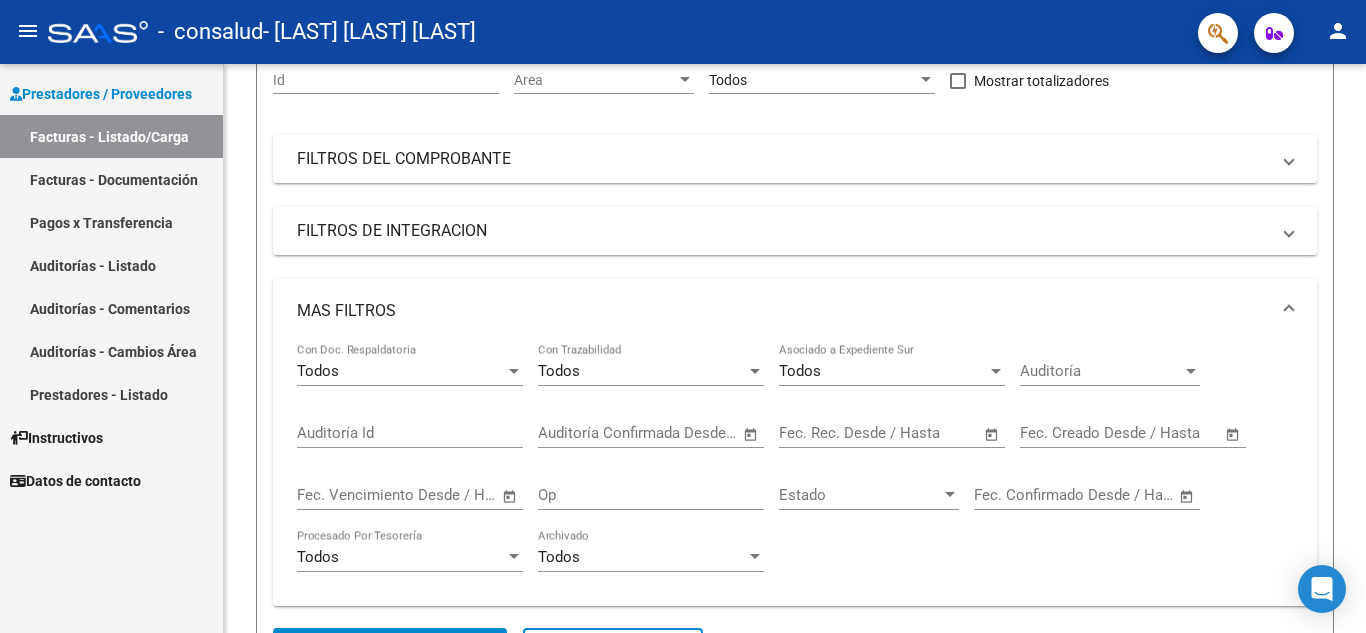 click on "Prestadores / Proveedores" at bounding box center (101, 94) 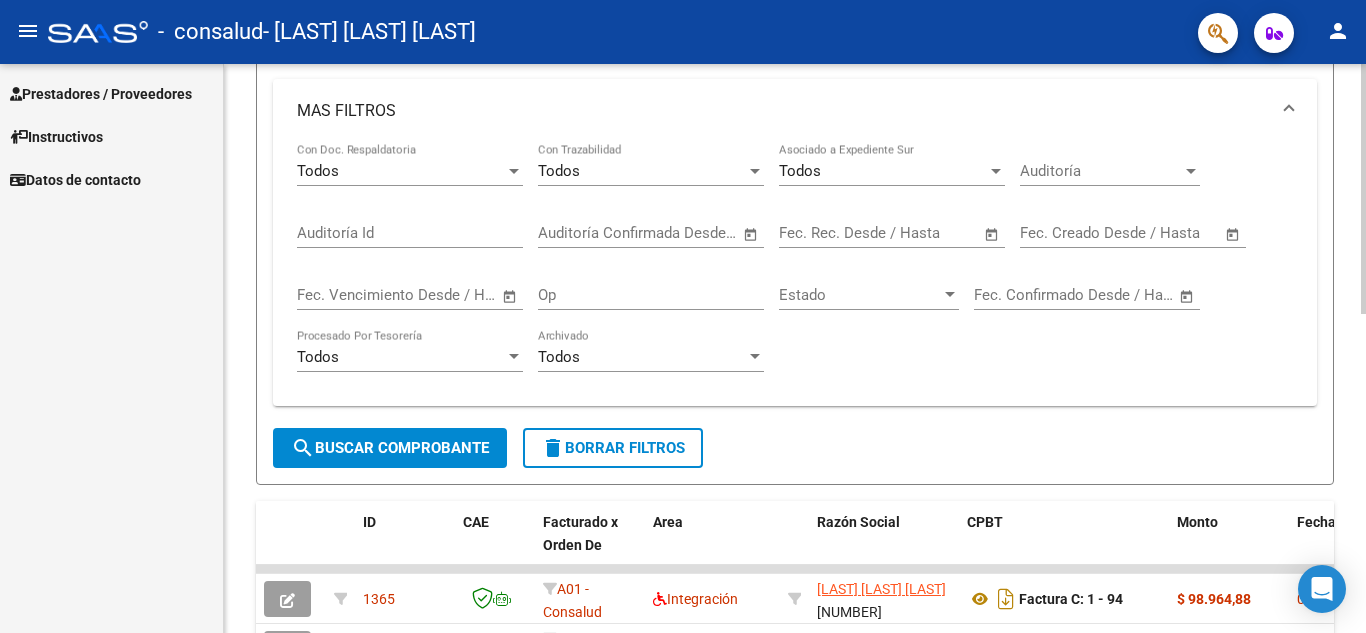 scroll, scrollTop: 700, scrollLeft: 0, axis: vertical 